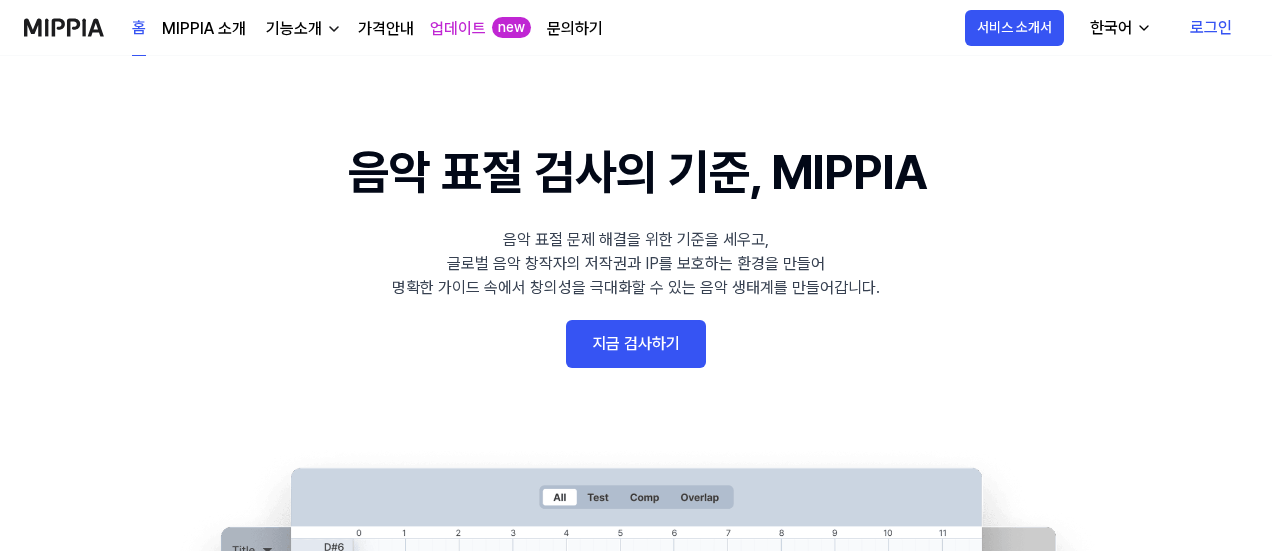 scroll, scrollTop: 0, scrollLeft: 0, axis: both 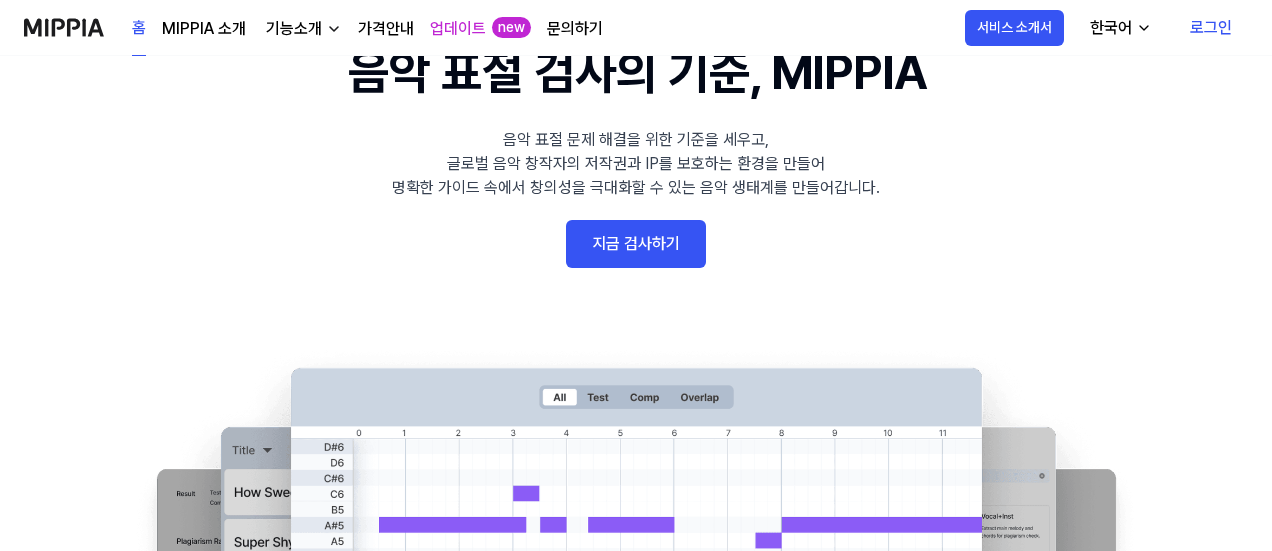 click on "지금 검사하기" at bounding box center (636, 244) 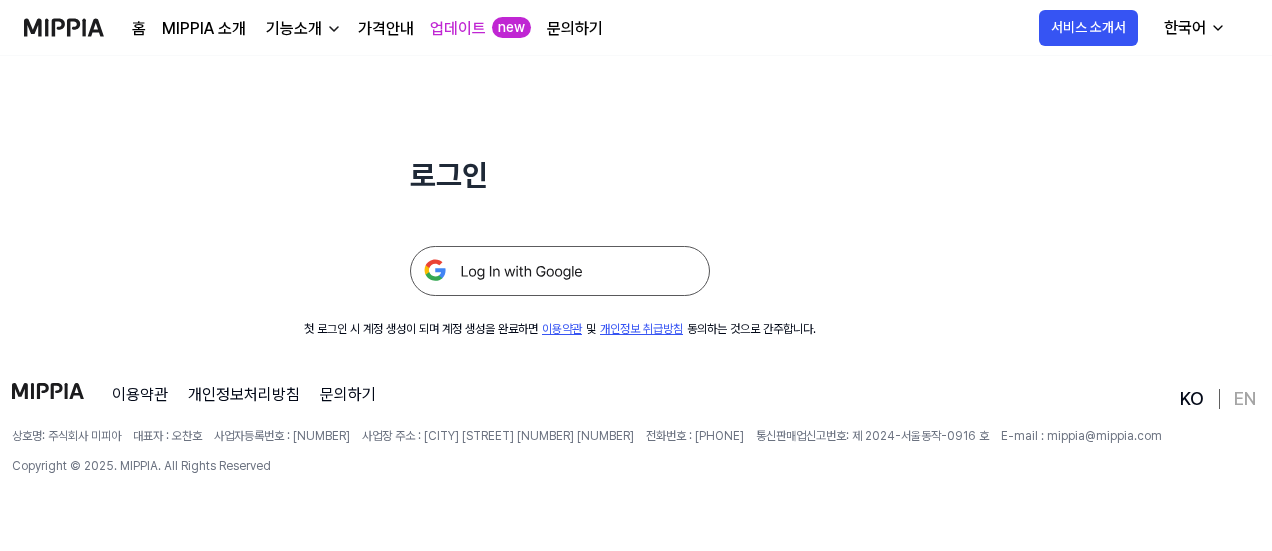 scroll, scrollTop: 193, scrollLeft: 0, axis: vertical 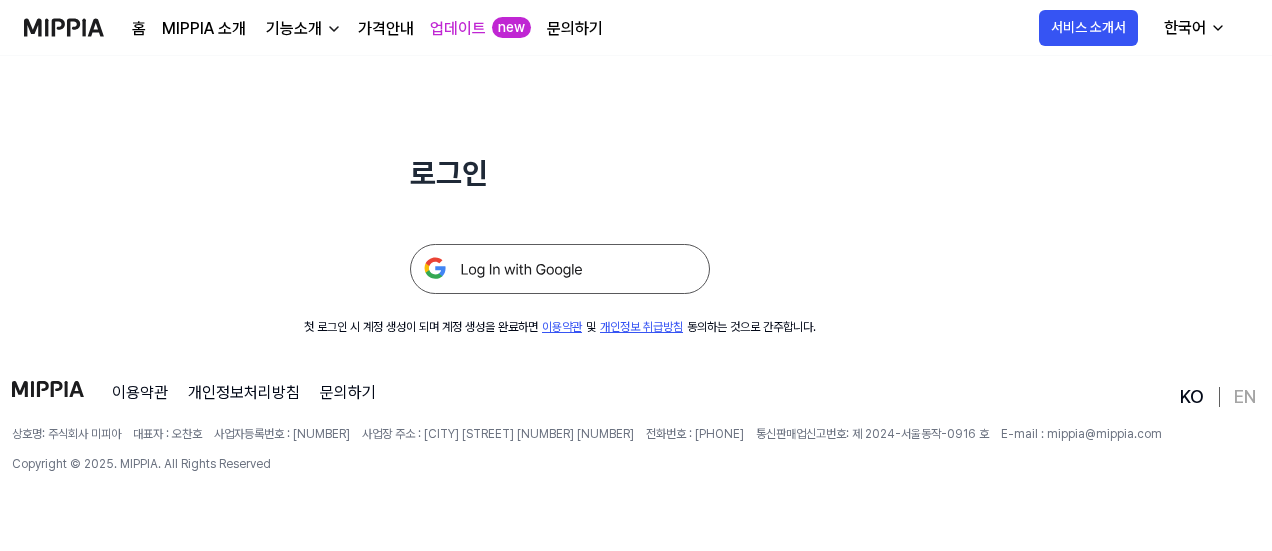 click at bounding box center [560, 269] 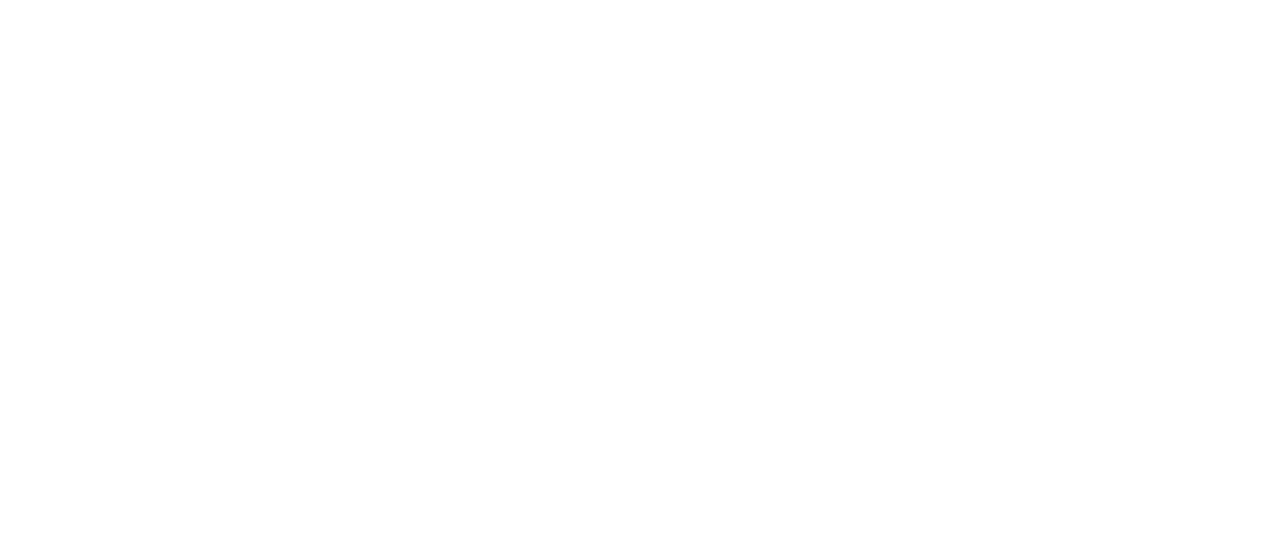 scroll, scrollTop: 0, scrollLeft: 0, axis: both 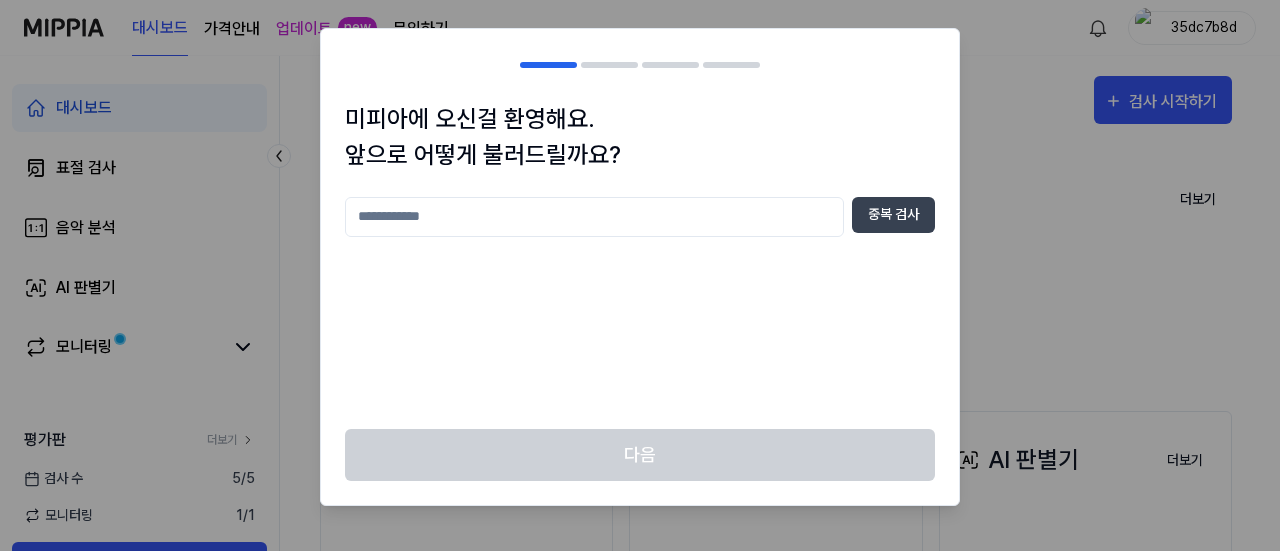 click at bounding box center (594, 217) 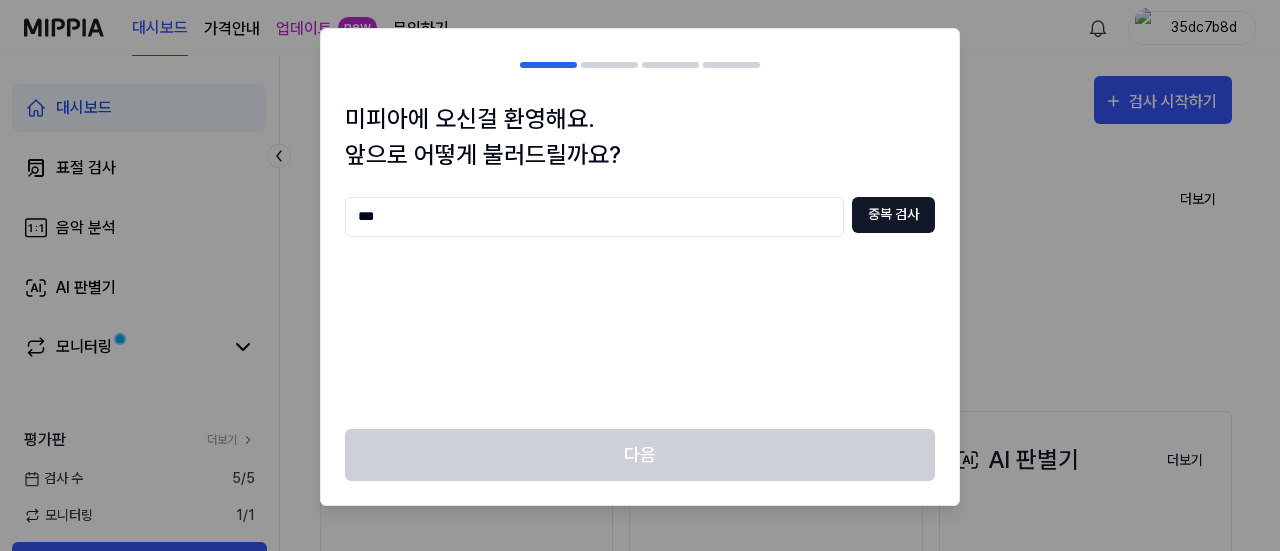 type on "***" 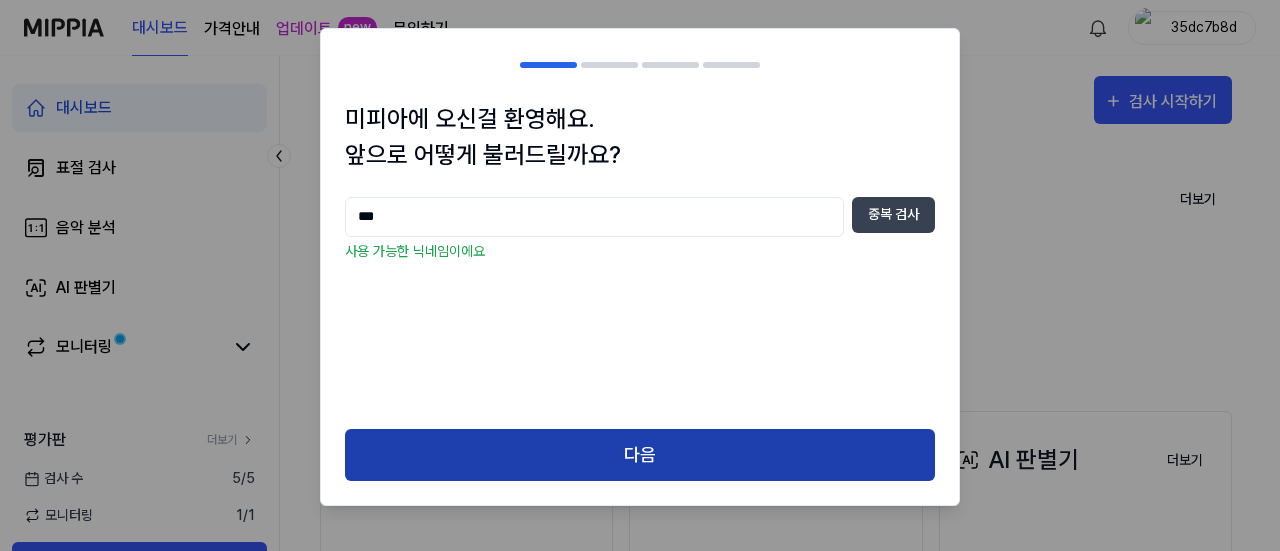 click on "다음" at bounding box center (640, 455) 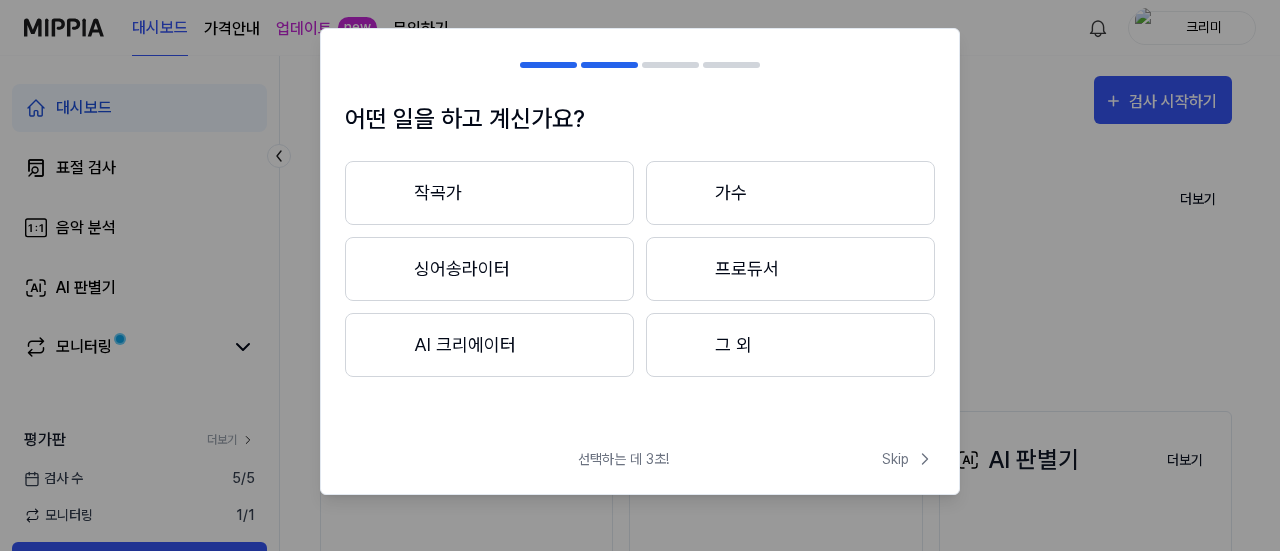 click on "싱어송라이터" at bounding box center (489, 269) 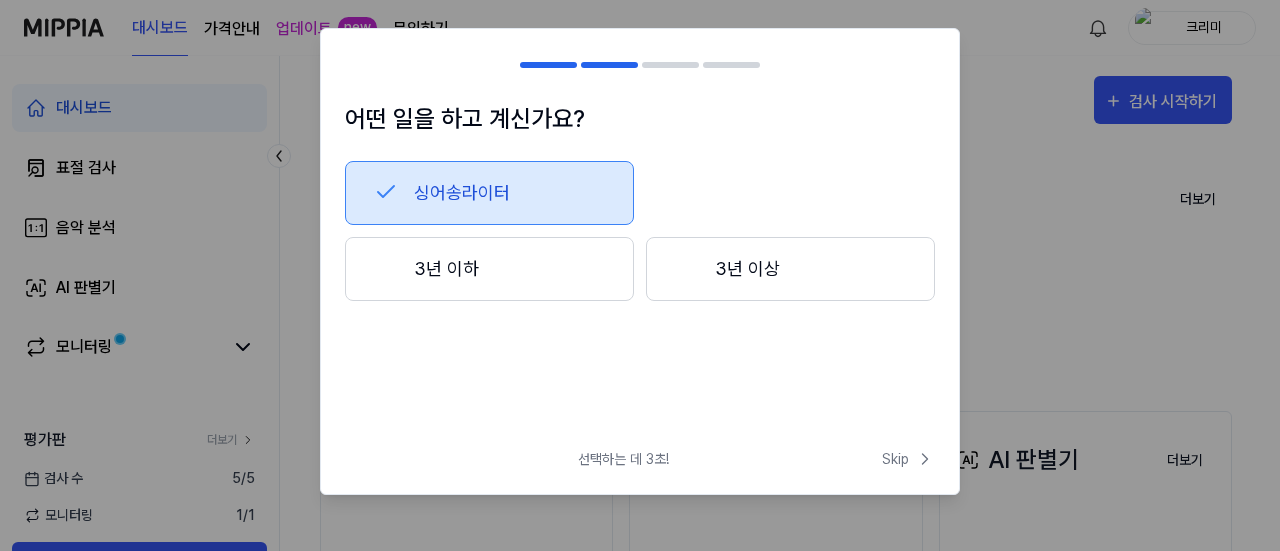 click on "싱어송라이터" at bounding box center [489, 193] 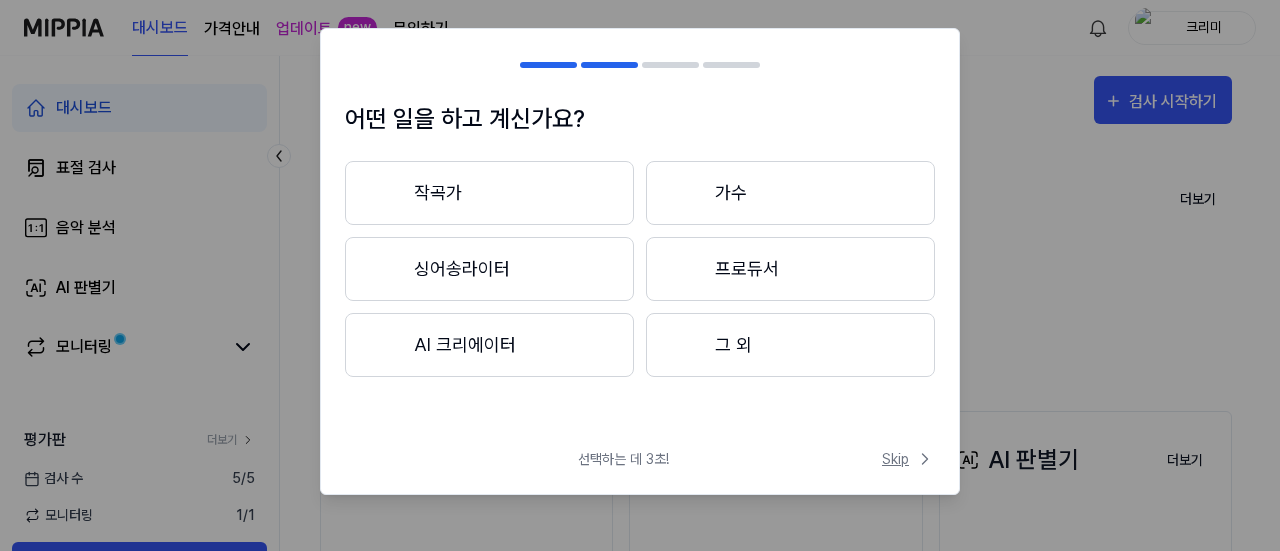 click on "Skip" at bounding box center [908, 459] 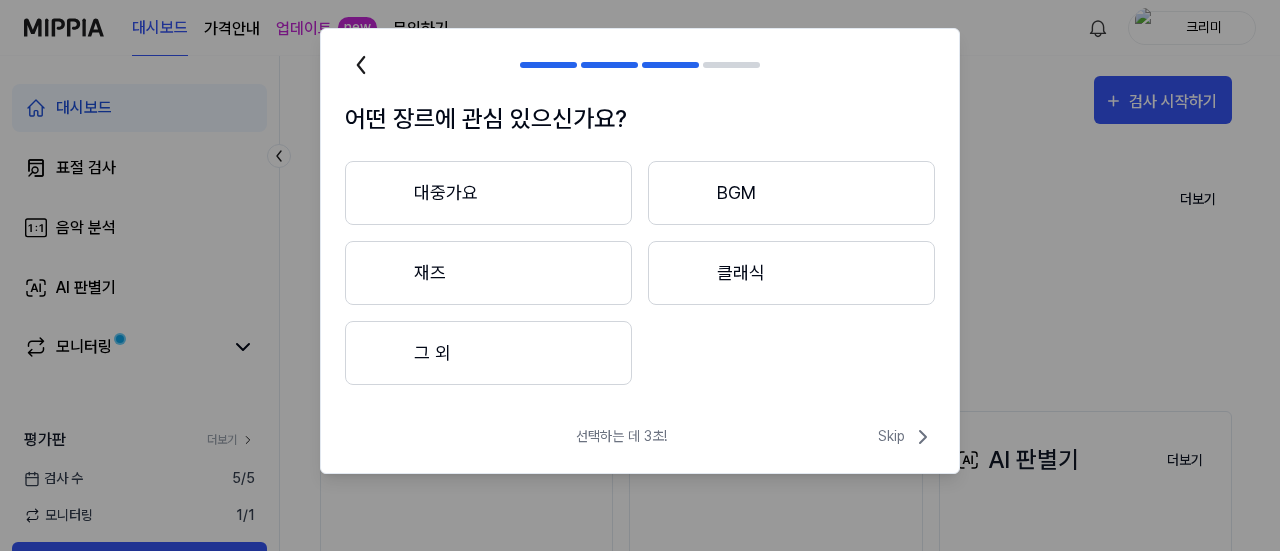 click on "대중가요" at bounding box center (488, 193) 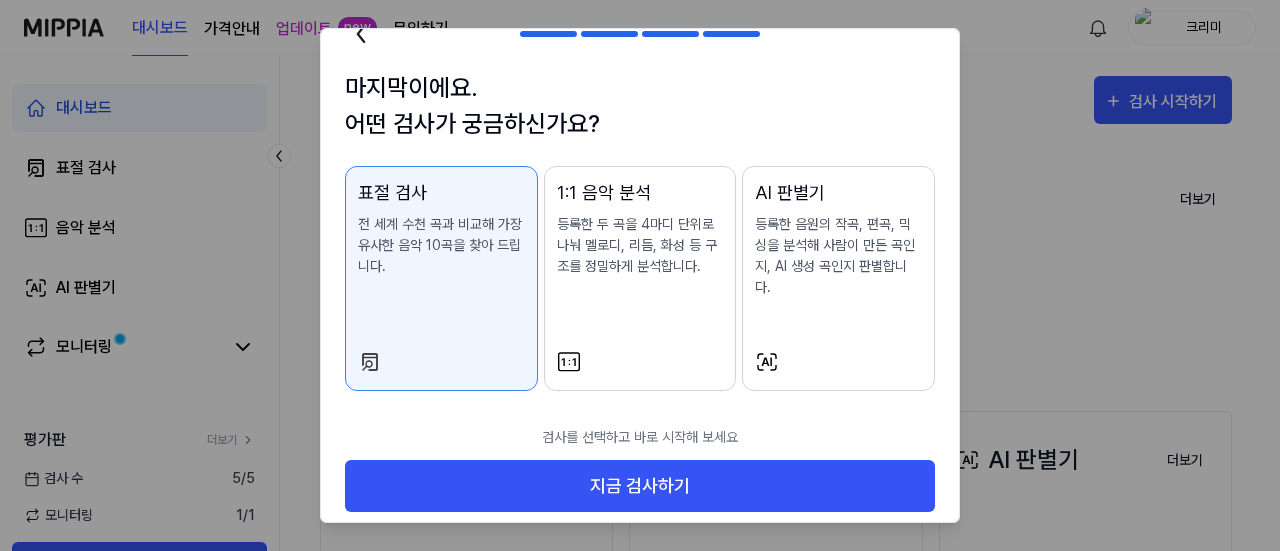 scroll, scrollTop: 44, scrollLeft: 0, axis: vertical 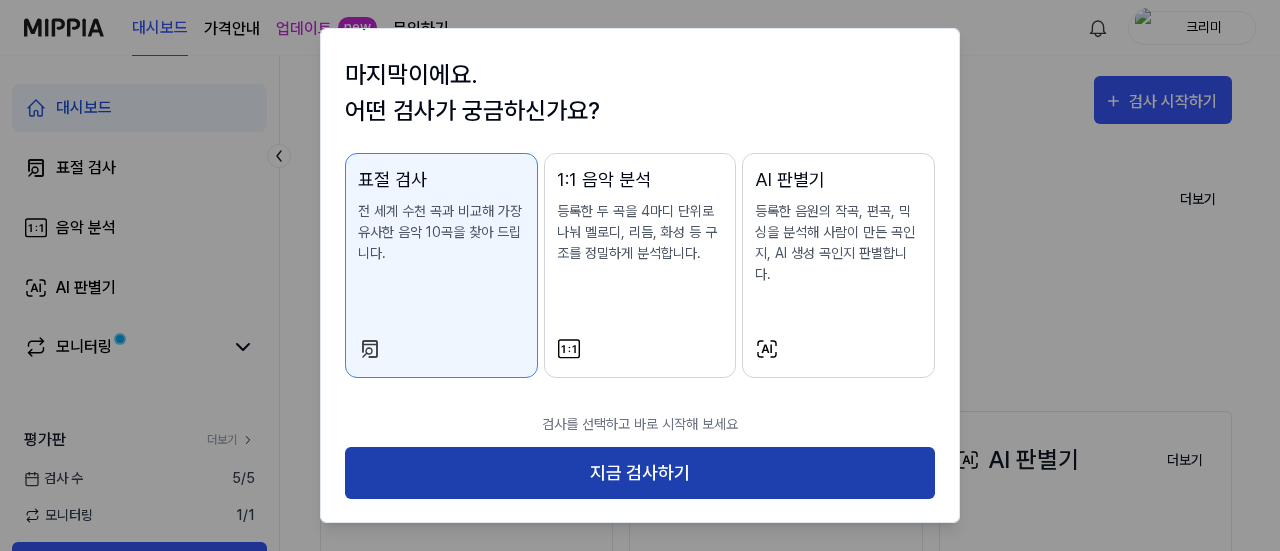 click on "지금 검사하기" at bounding box center [640, 473] 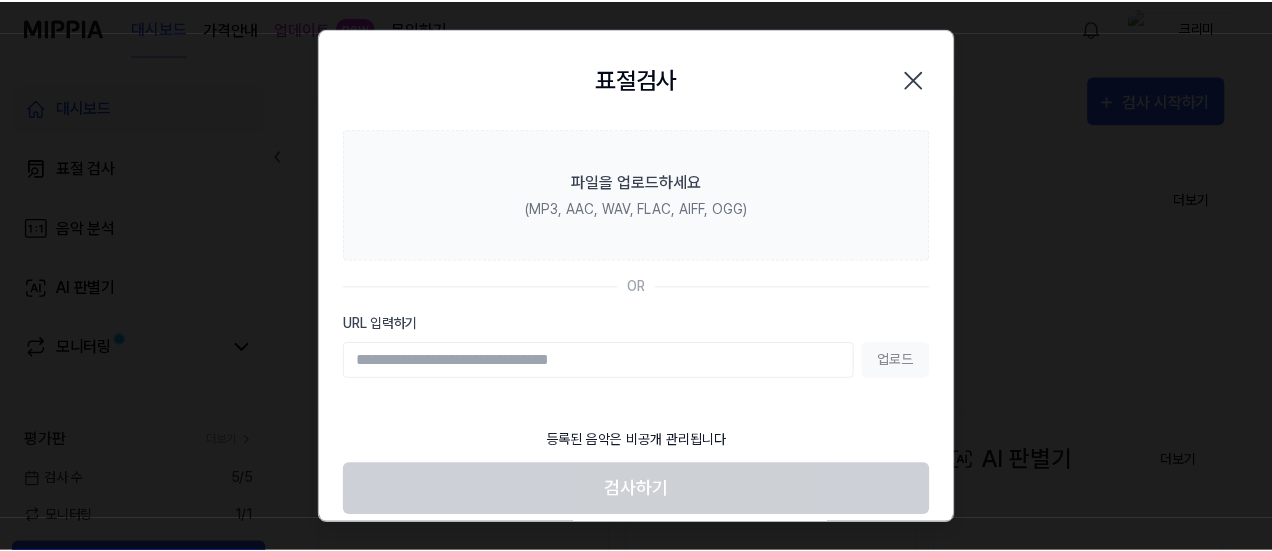 scroll, scrollTop: 0, scrollLeft: 0, axis: both 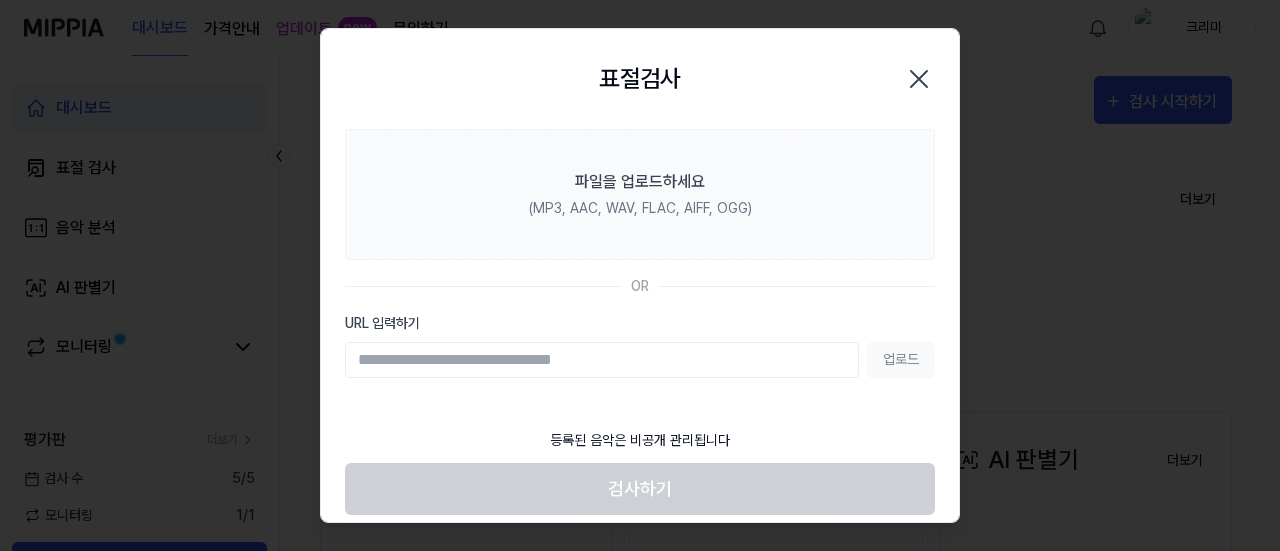 click on "URL 입력하기" at bounding box center (602, 360) 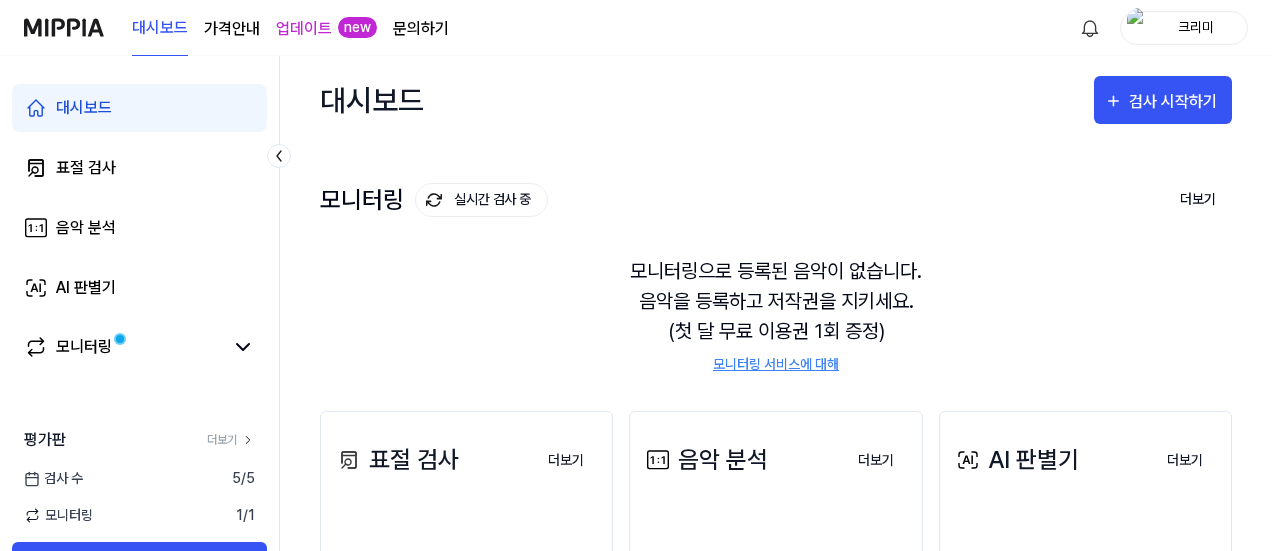 click on "가격안내" at bounding box center (232, 29) 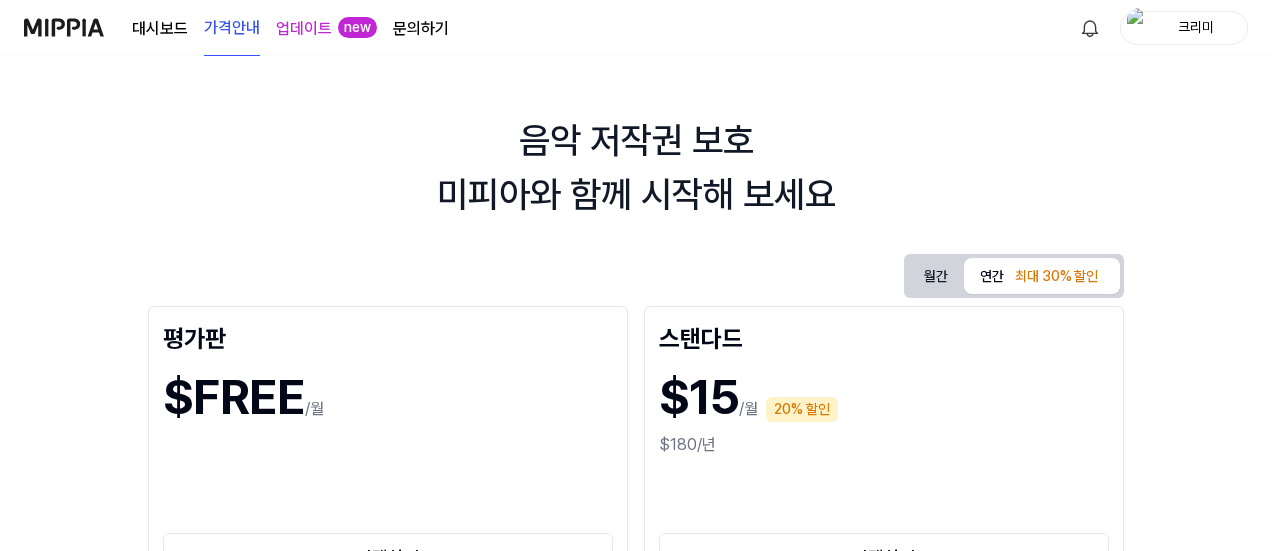 scroll, scrollTop: 0, scrollLeft: 0, axis: both 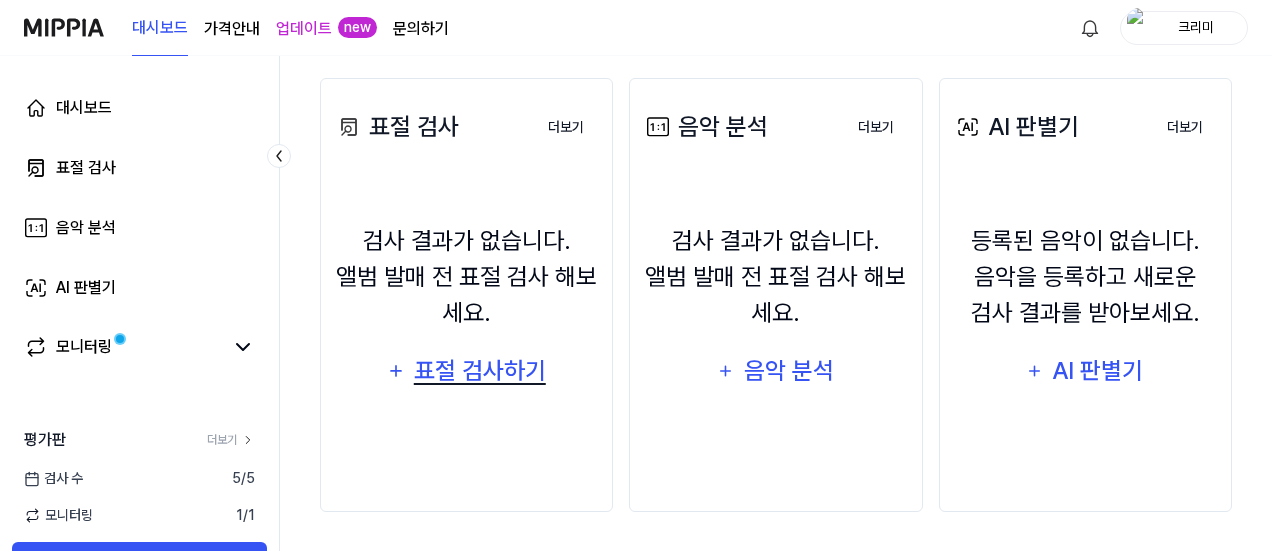 click on "표절 검사하기" at bounding box center (480, 371) 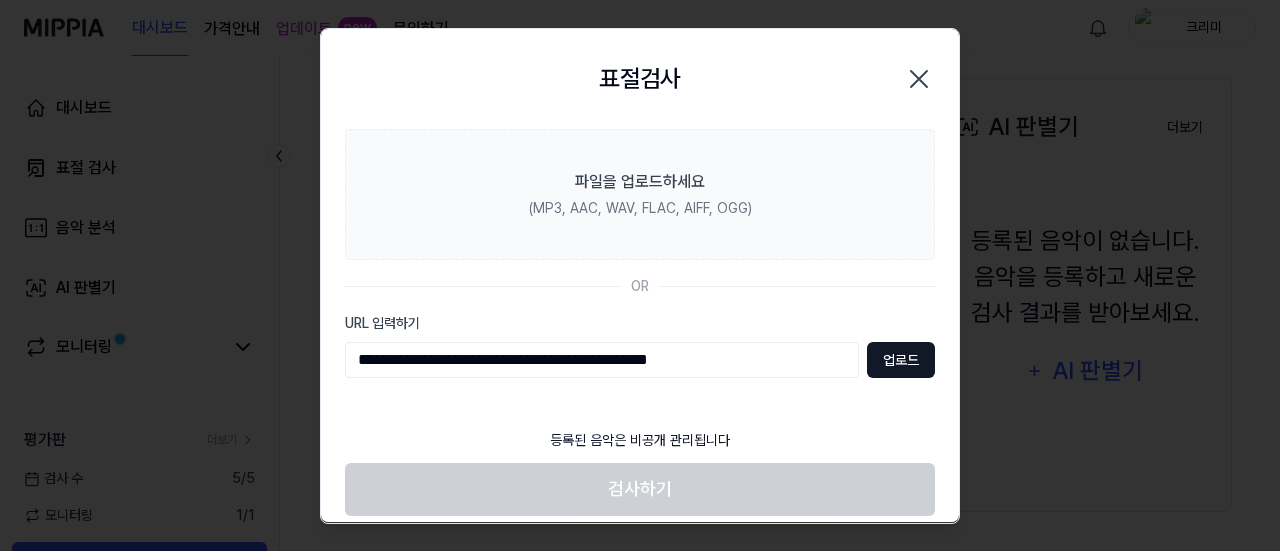 type on "**********" 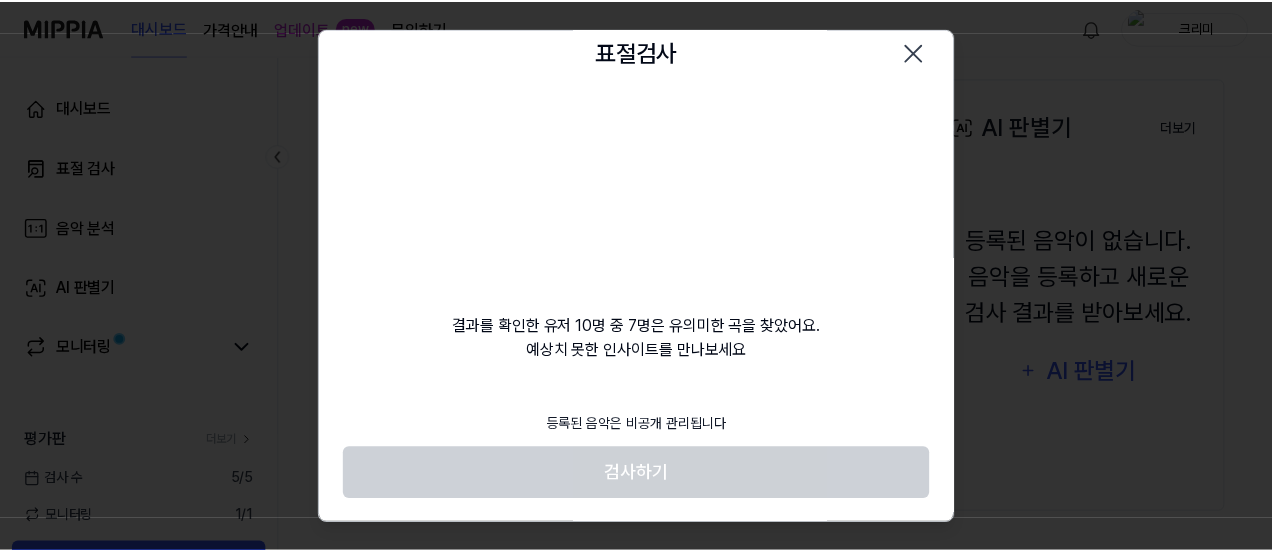scroll, scrollTop: 0, scrollLeft: 0, axis: both 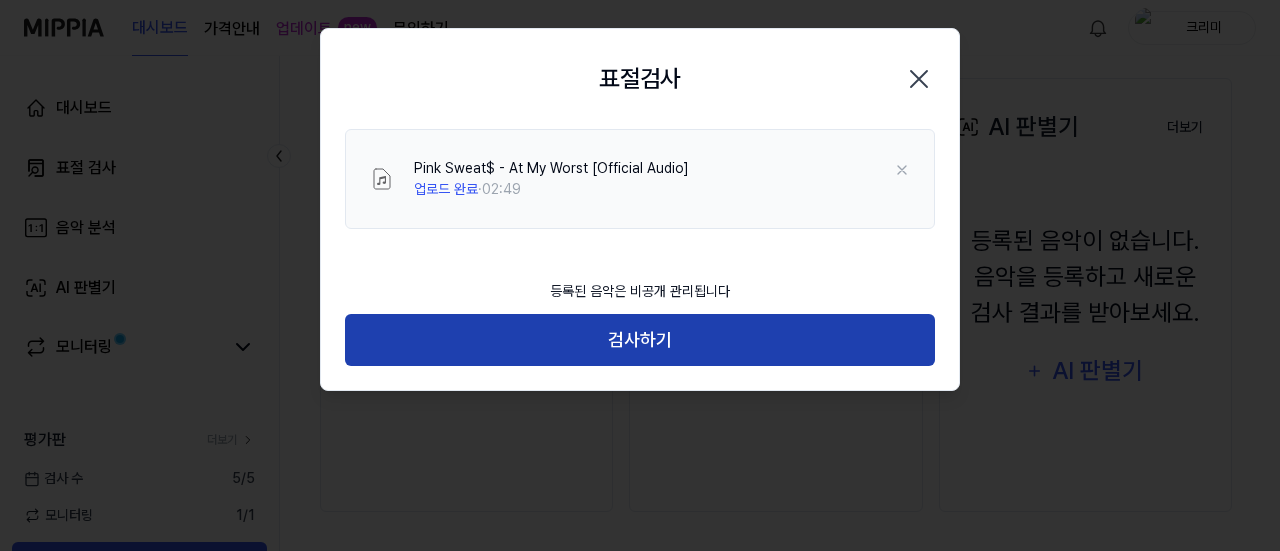 click on "검사하기" at bounding box center [640, 340] 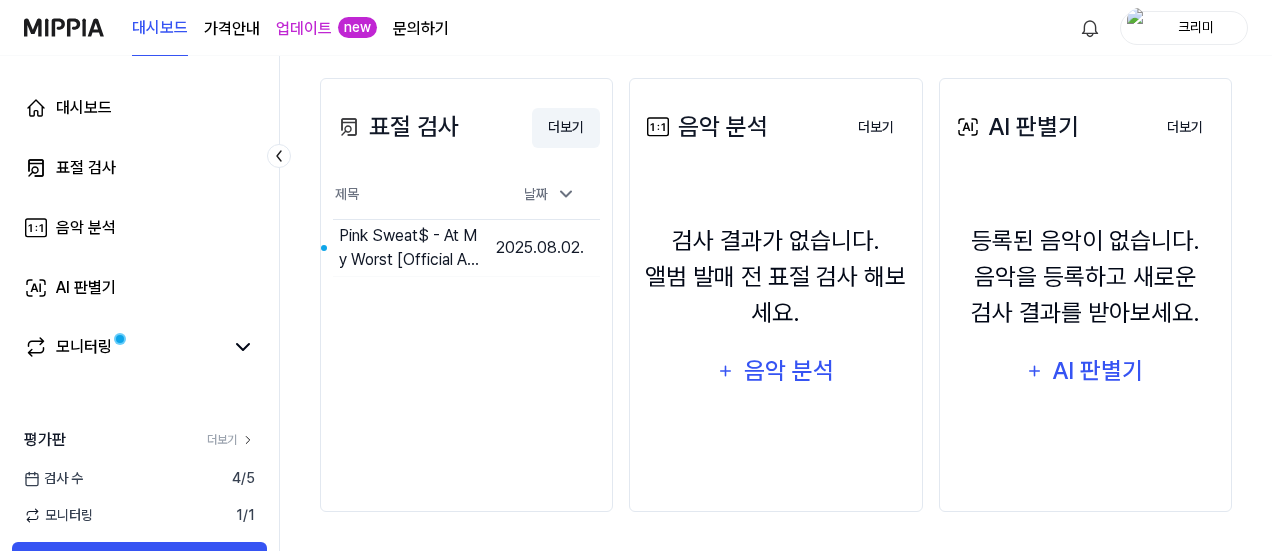 click on "더보기" at bounding box center [566, 128] 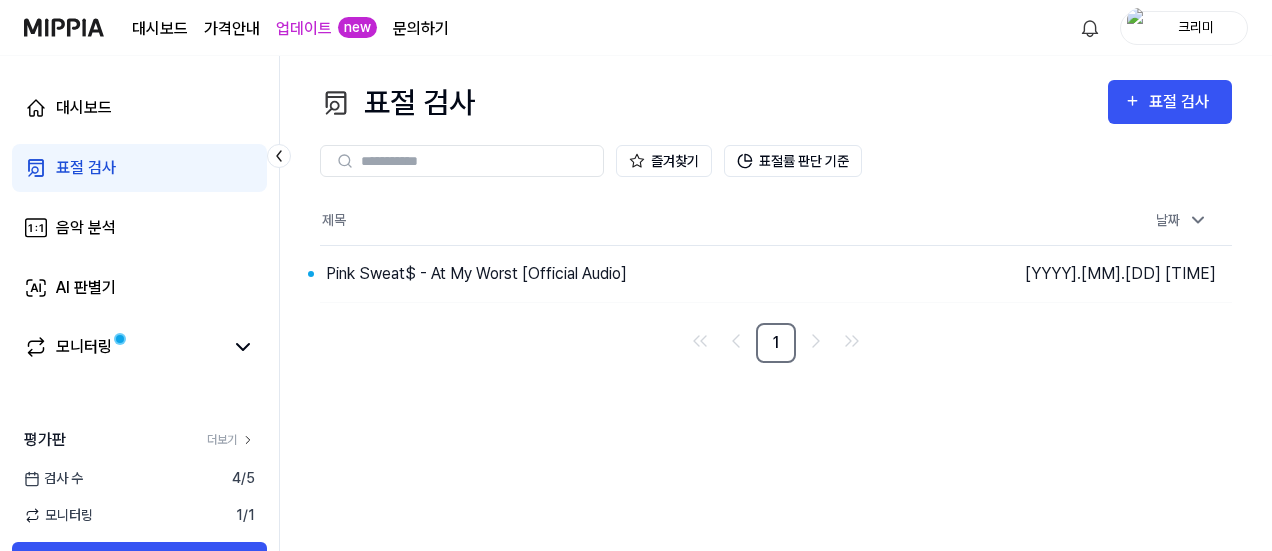 scroll, scrollTop: 0, scrollLeft: 0, axis: both 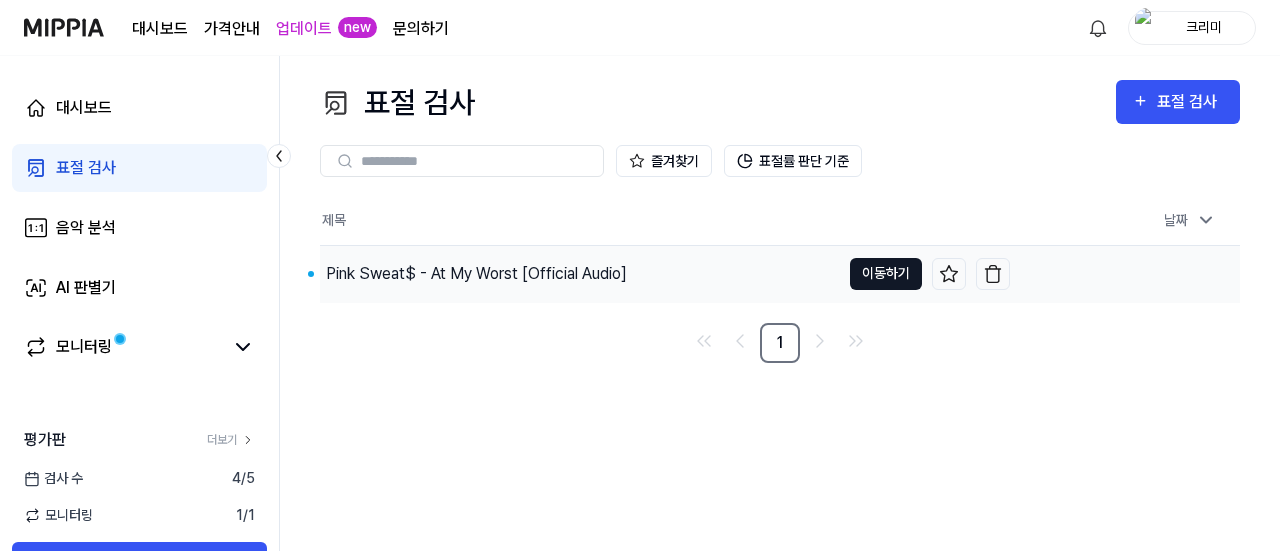 click on "이동하기" at bounding box center [886, 274] 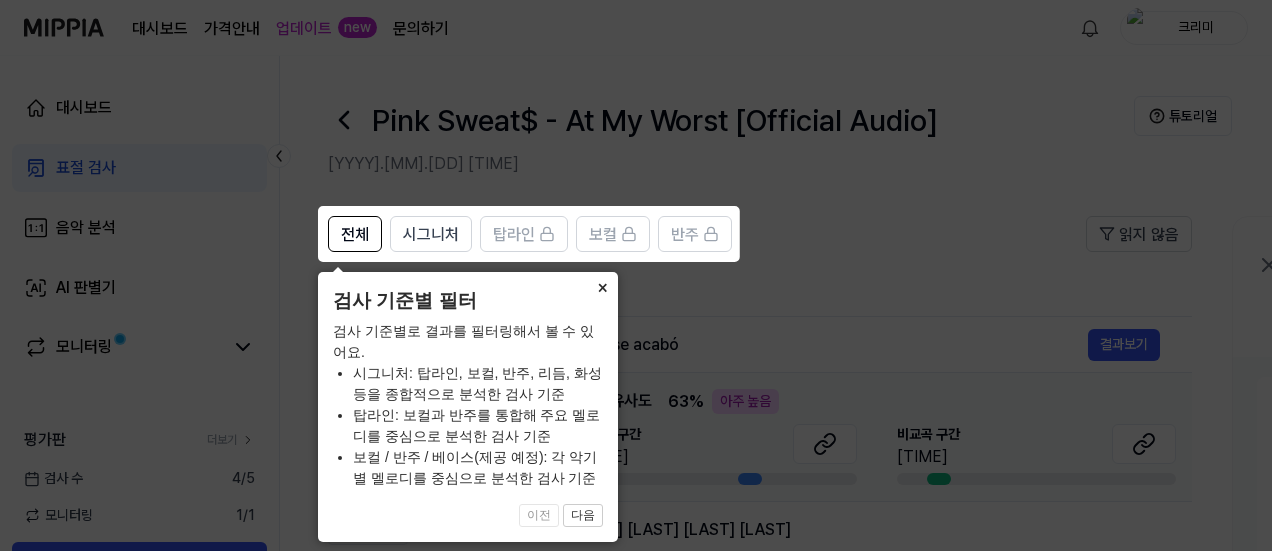 click on "×" at bounding box center (602, 286) 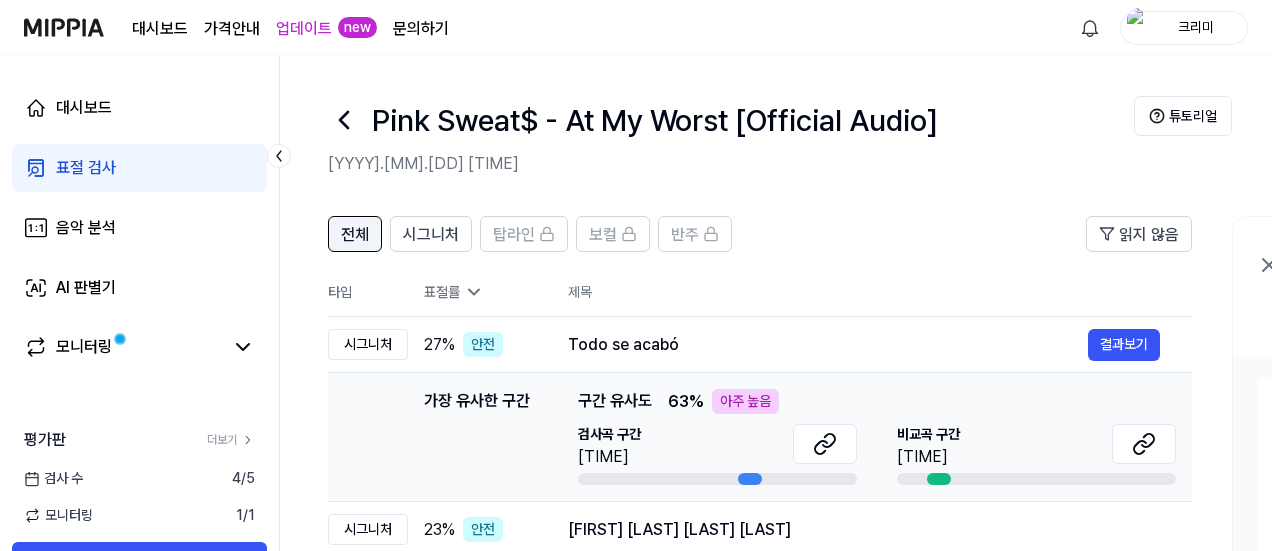 click on "전체" at bounding box center [355, 235] 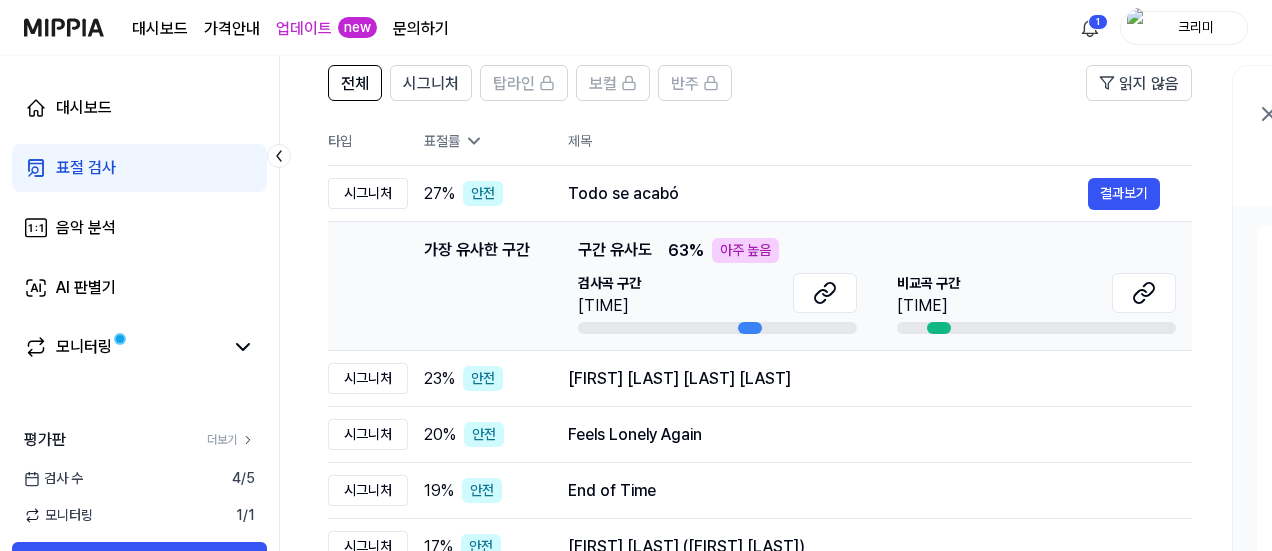 scroll, scrollTop: 157, scrollLeft: 0, axis: vertical 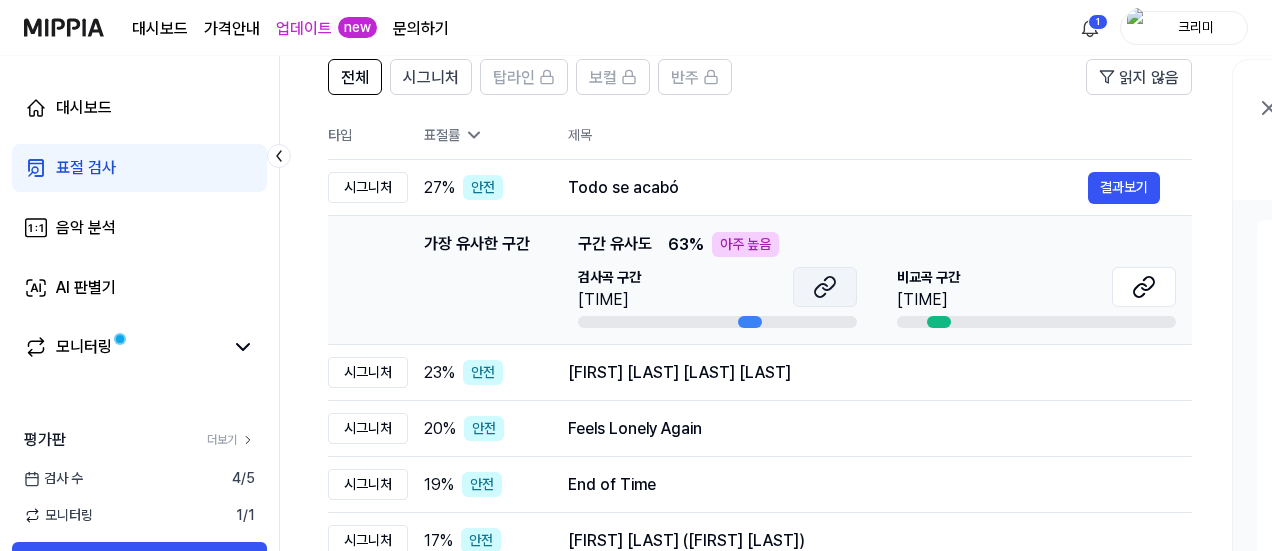click 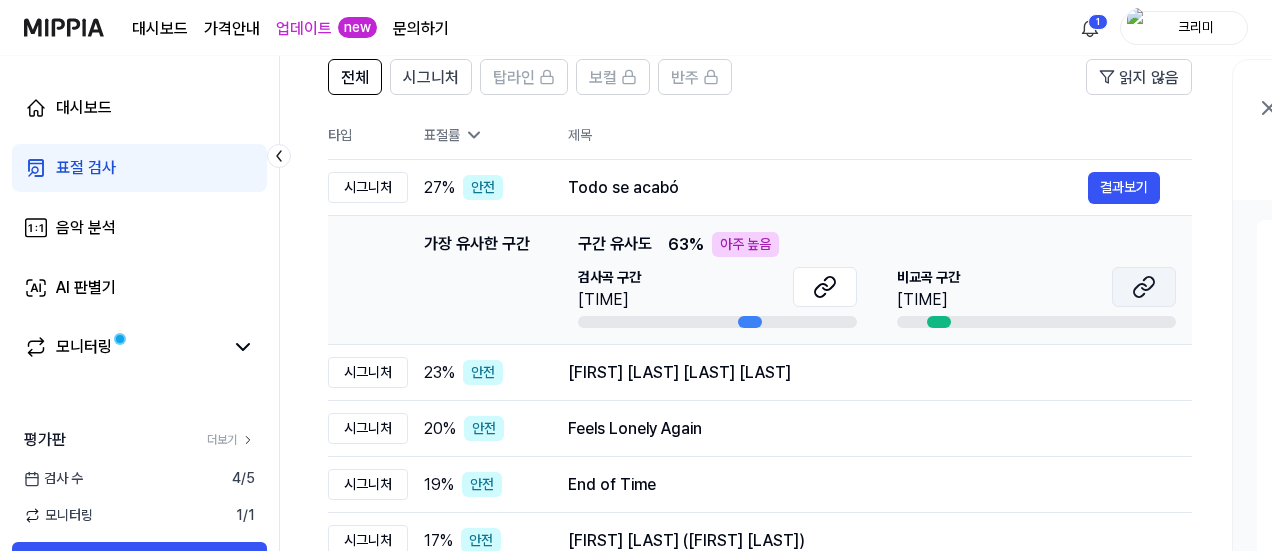 click 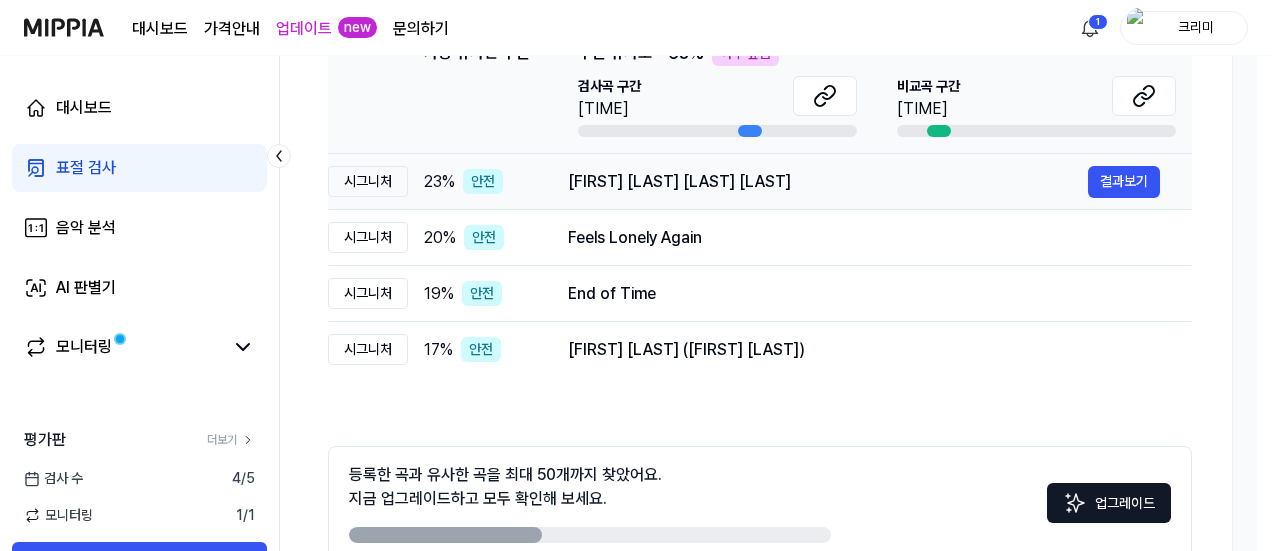 scroll, scrollTop: 357, scrollLeft: 0, axis: vertical 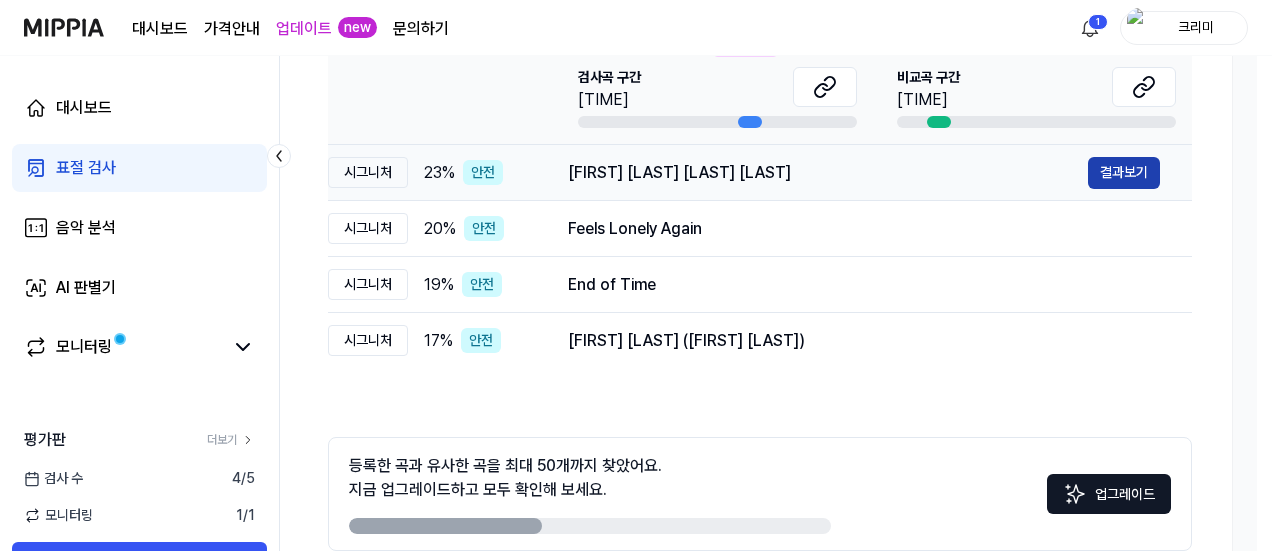 click on "결과보기" at bounding box center [1124, 173] 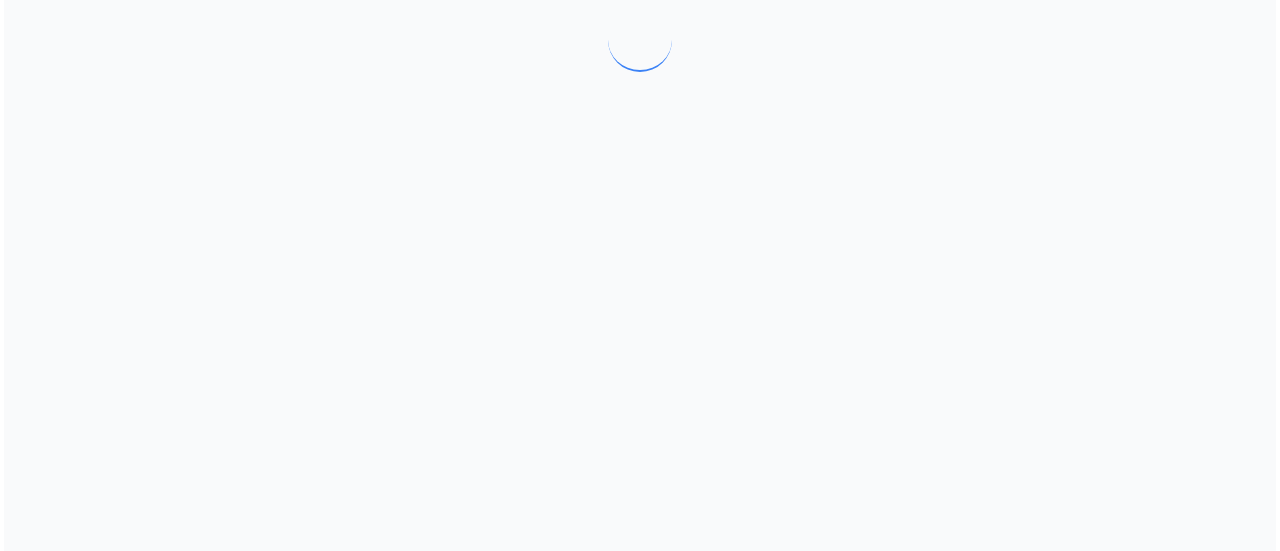 scroll, scrollTop: 0, scrollLeft: 0, axis: both 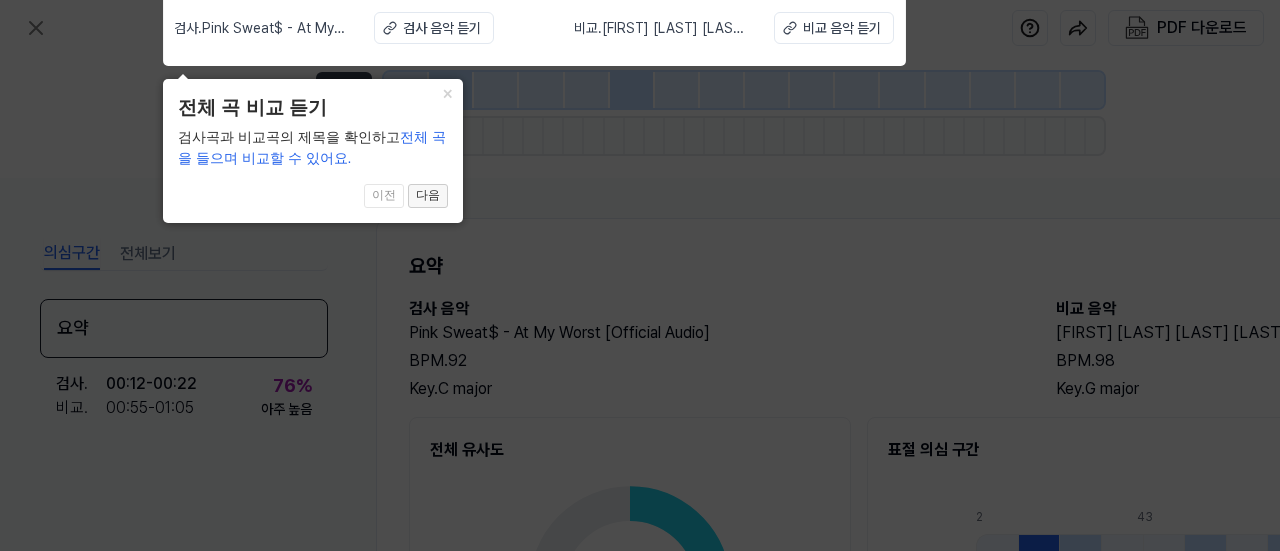 click on "다음" at bounding box center [428, 196] 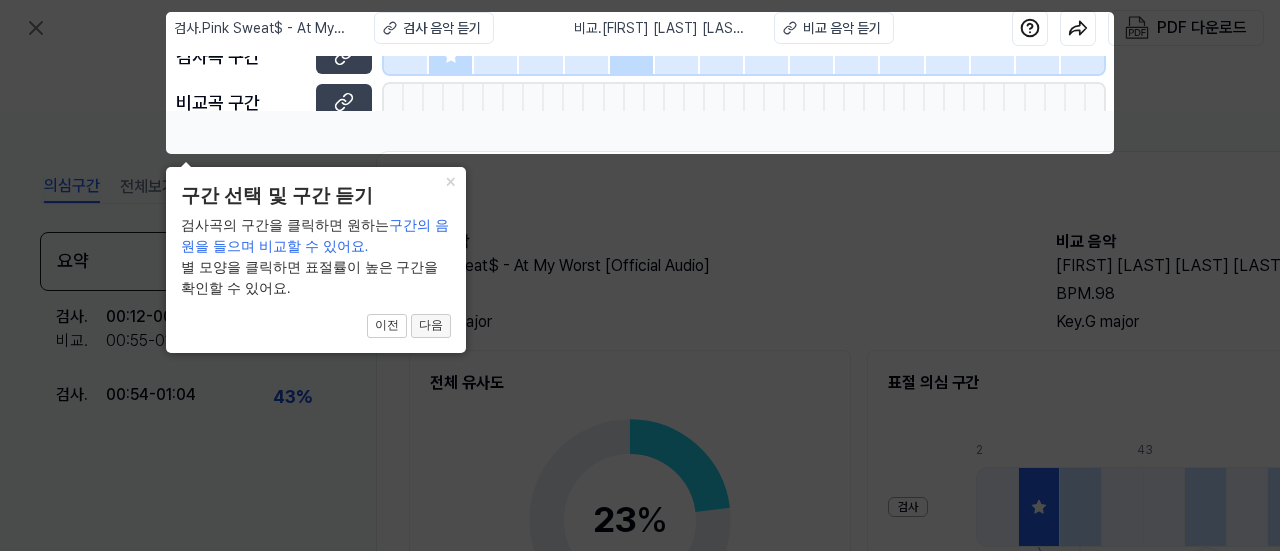 click on "다음" at bounding box center [431, 326] 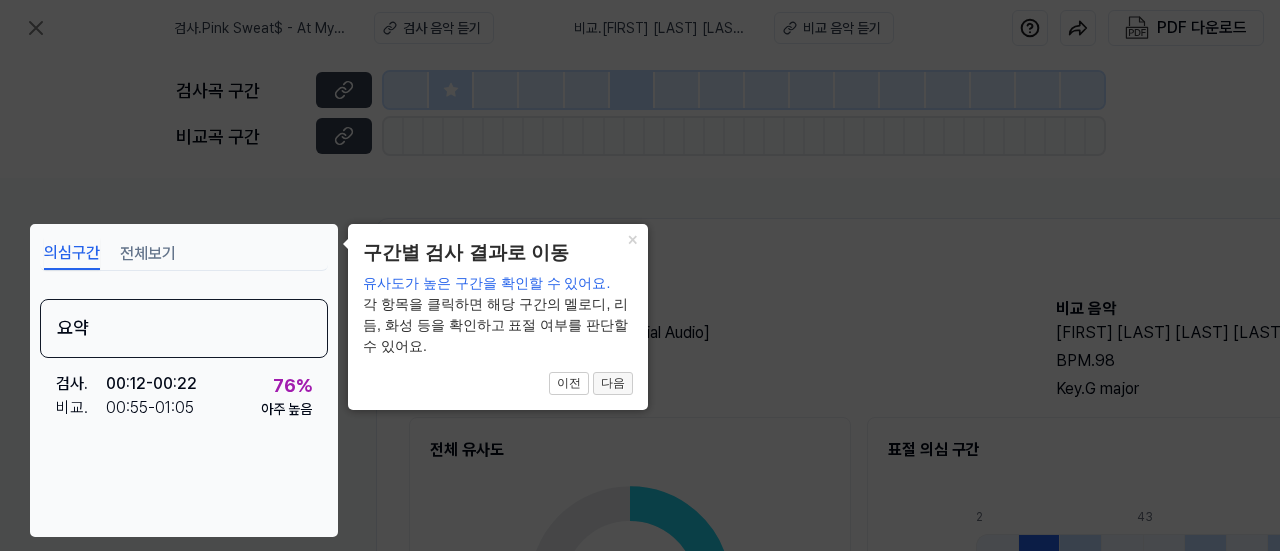 click on "다음" at bounding box center [613, 384] 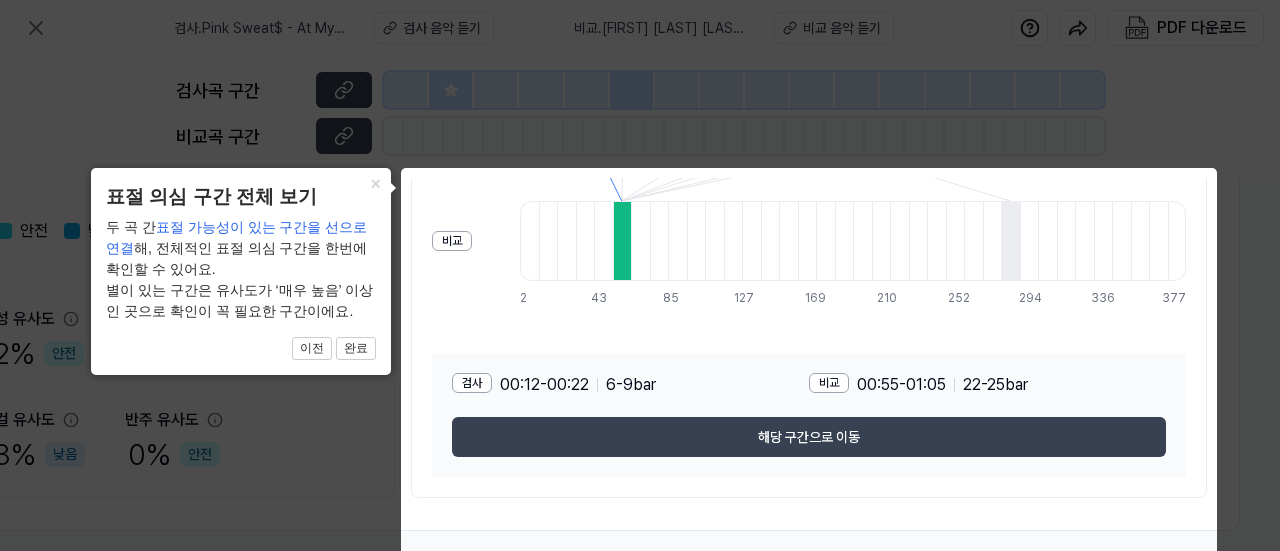 scroll, scrollTop: 521, scrollLeft: 456, axis: both 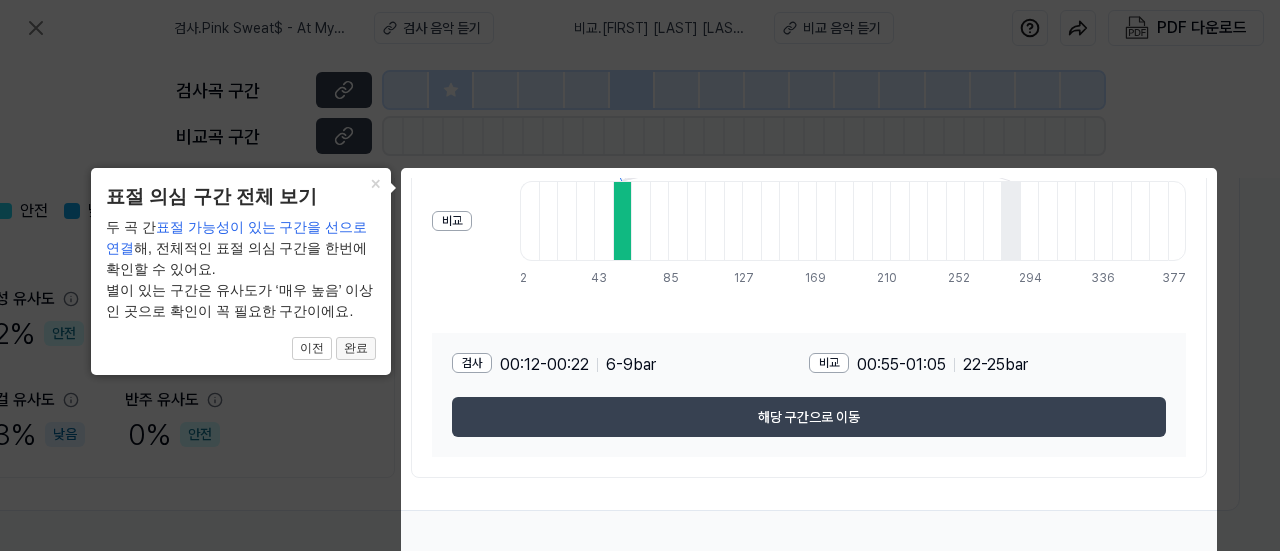 click on "완료" at bounding box center (356, 349) 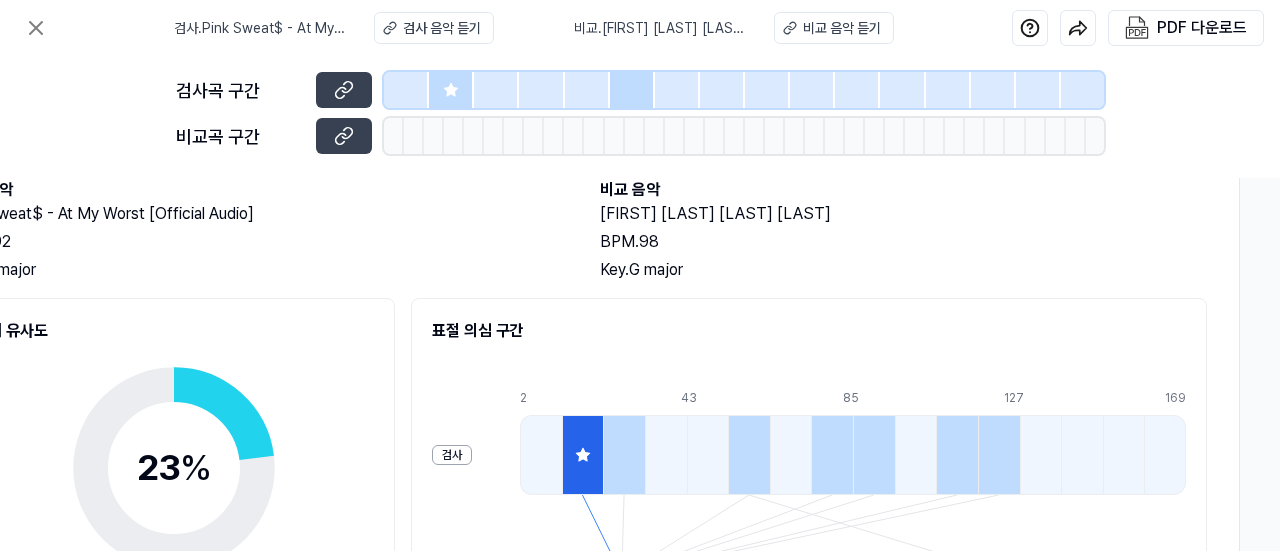 scroll, scrollTop: 0, scrollLeft: 456, axis: horizontal 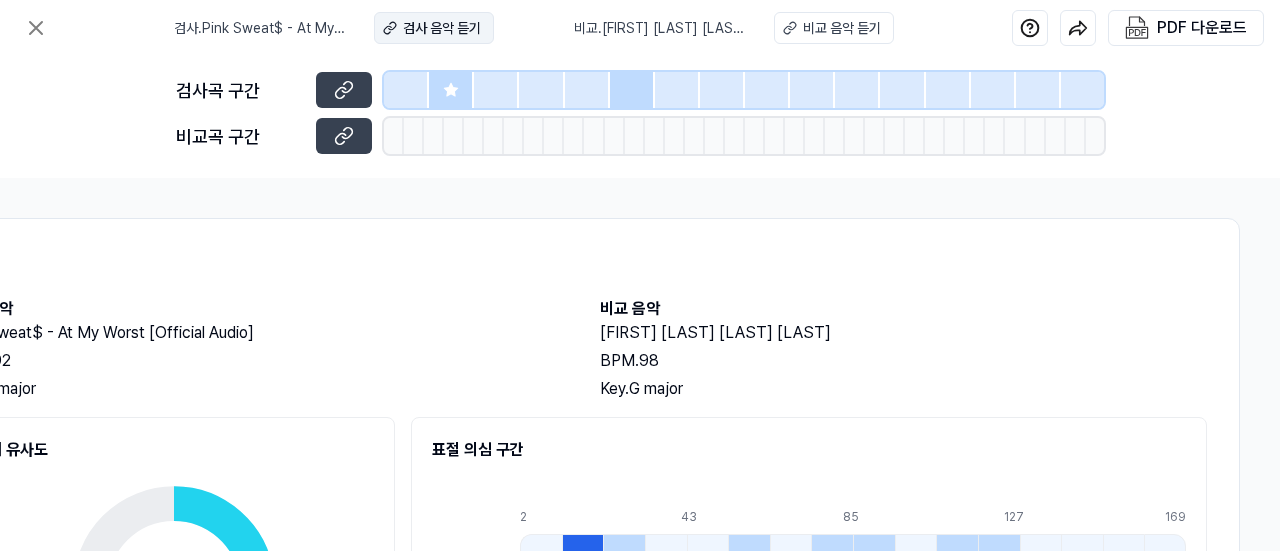 click on "검사 음악 듣기" at bounding box center (442, 28) 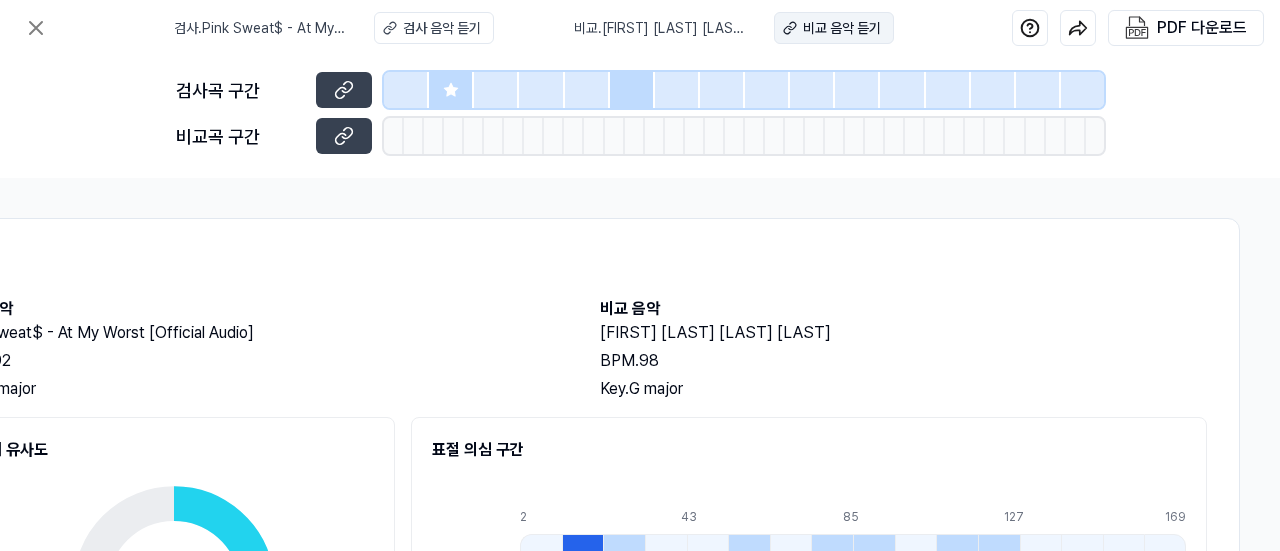 click on "비교 음악 듣기" at bounding box center (842, 28) 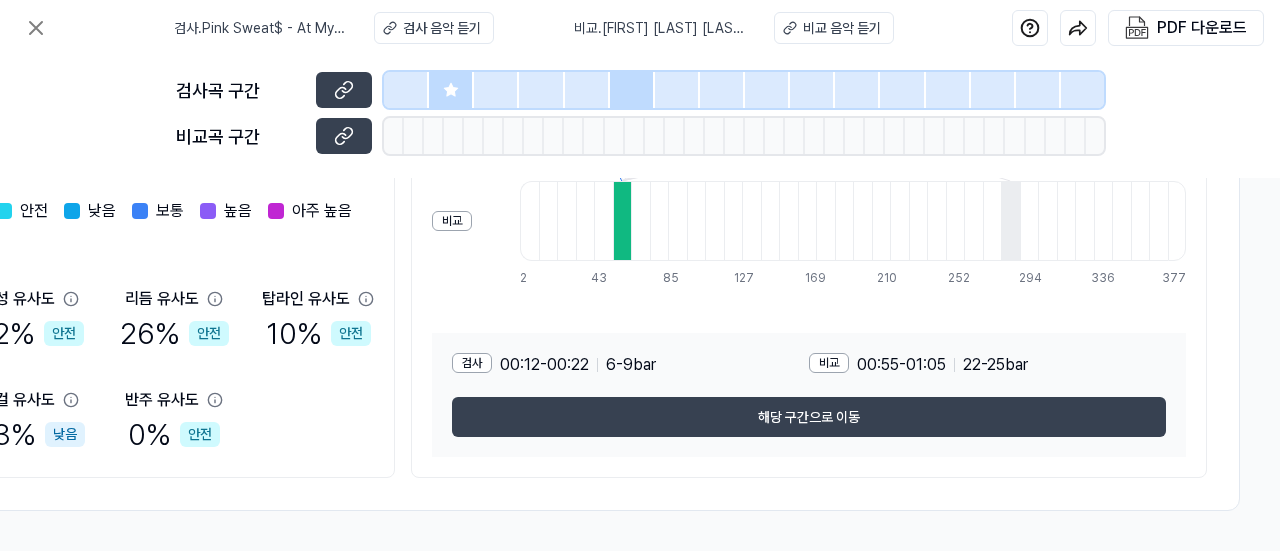 scroll, scrollTop: 521, scrollLeft: 456, axis: both 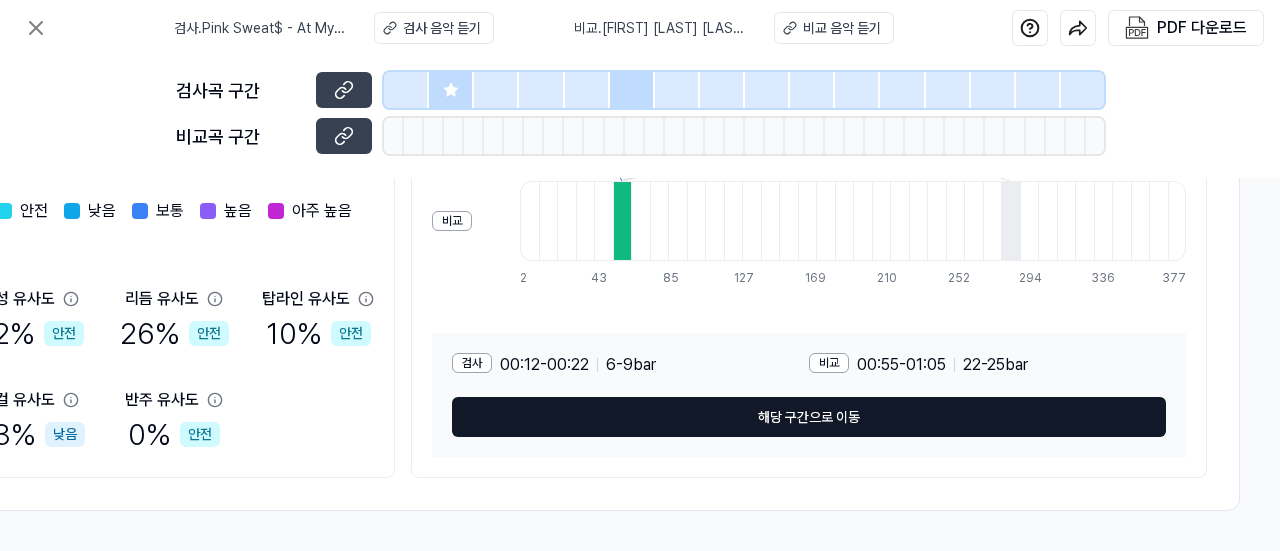 click on "해당 구간으로 이동" at bounding box center (809, 417) 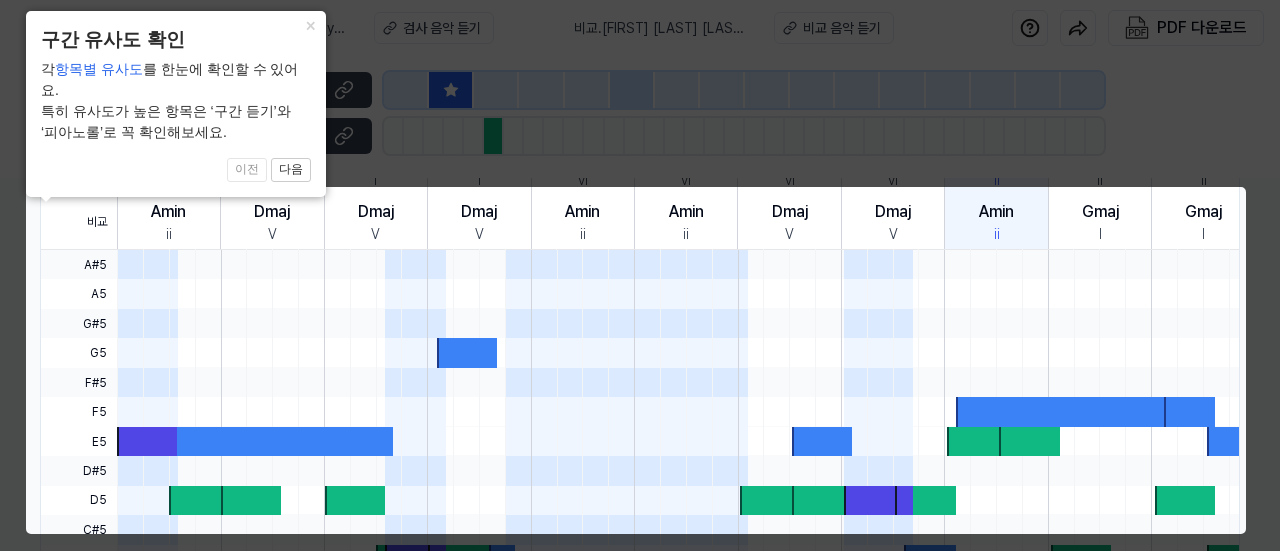 scroll, scrollTop: 21, scrollLeft: 340, axis: both 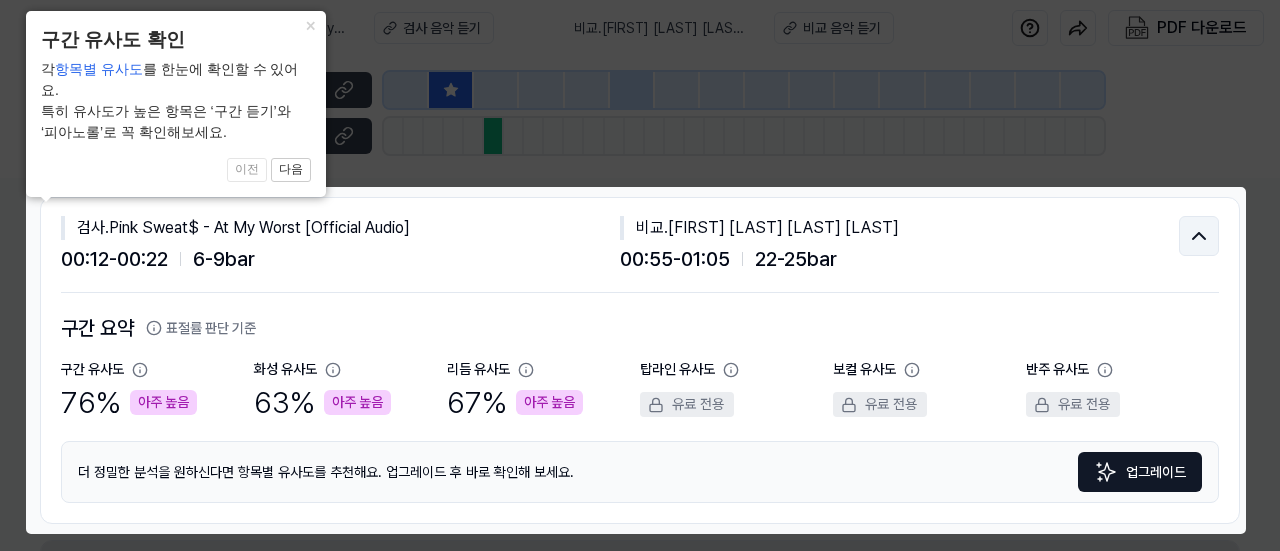 click 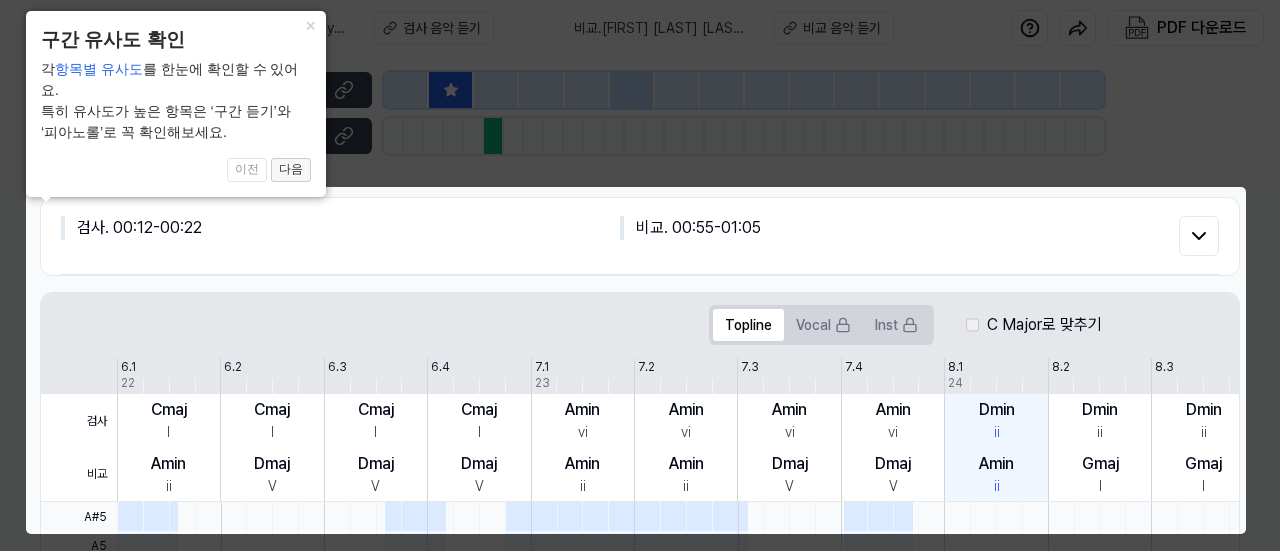 click on "다음" at bounding box center [291, 170] 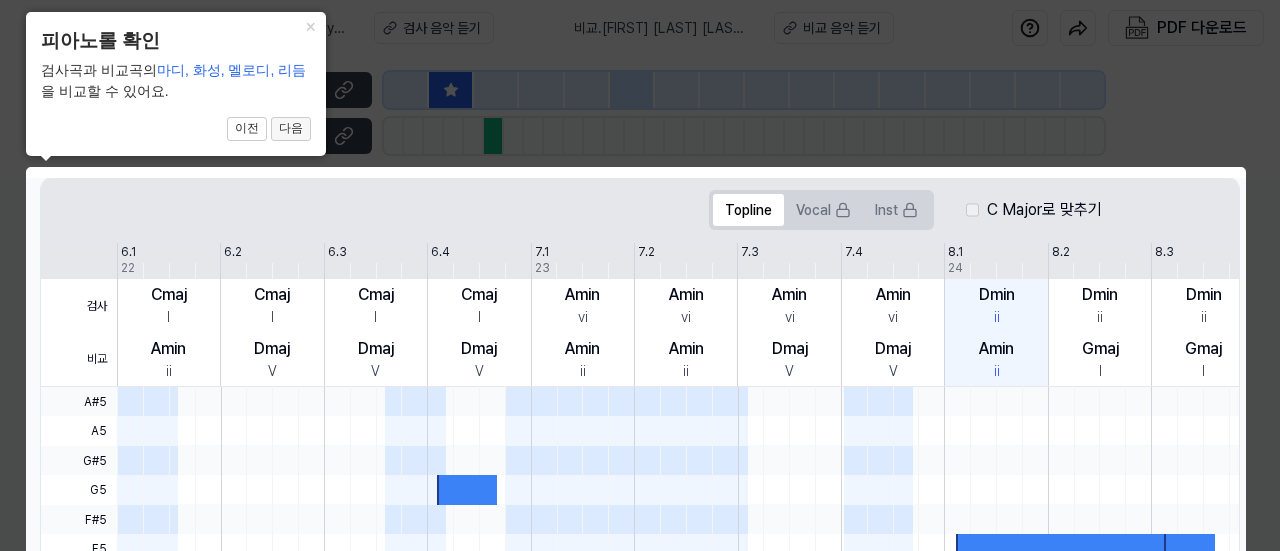 click on "다음" at bounding box center [291, 129] 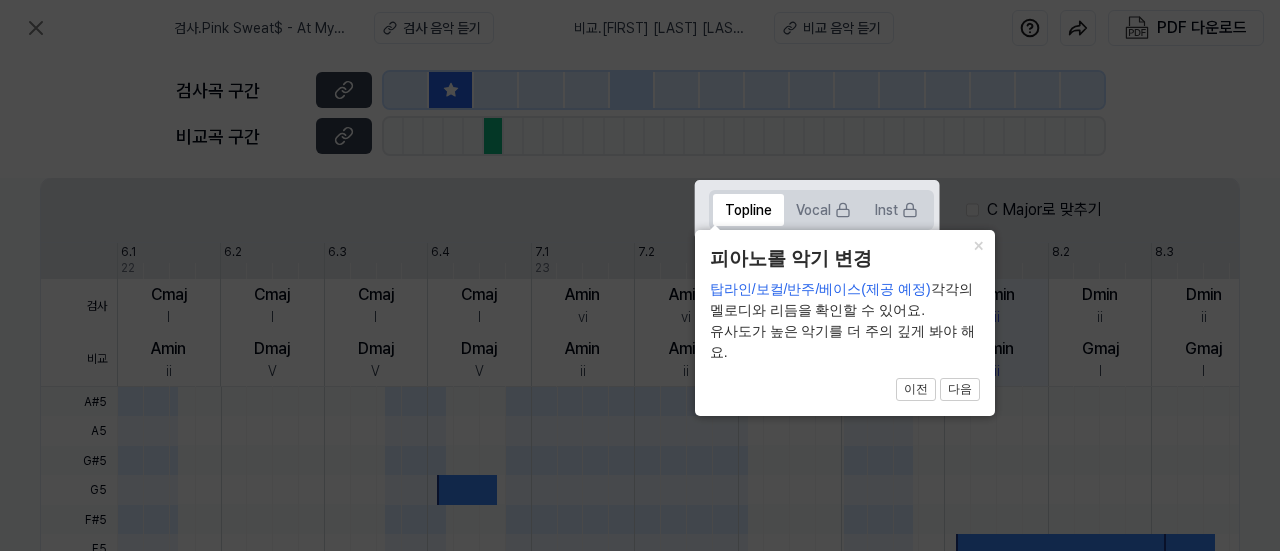 click 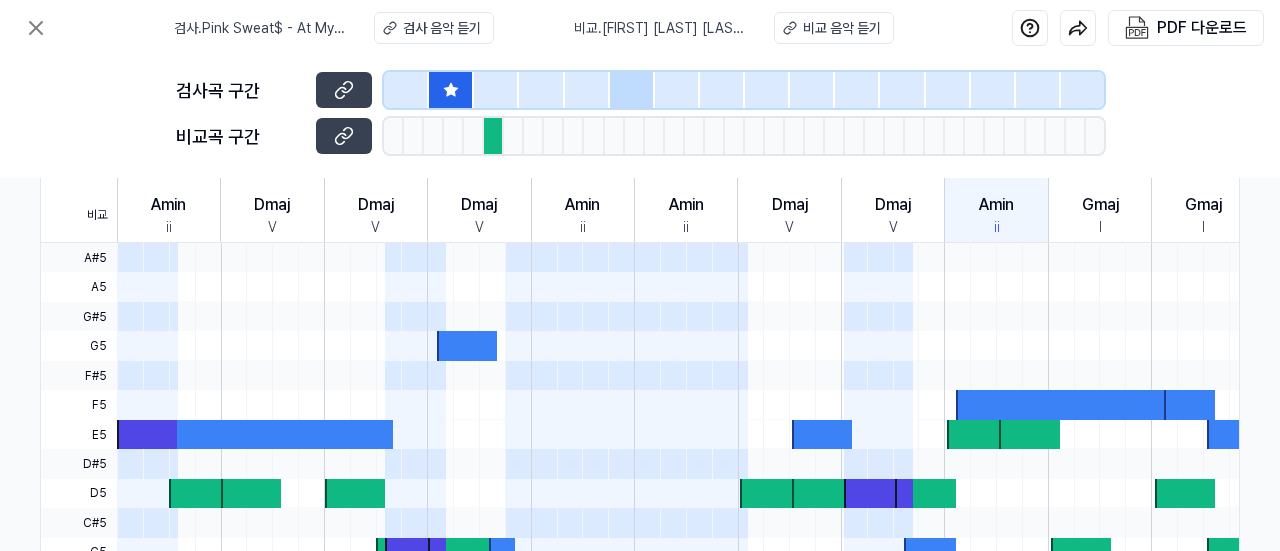 scroll, scrollTop: 580, scrollLeft: 340, axis: both 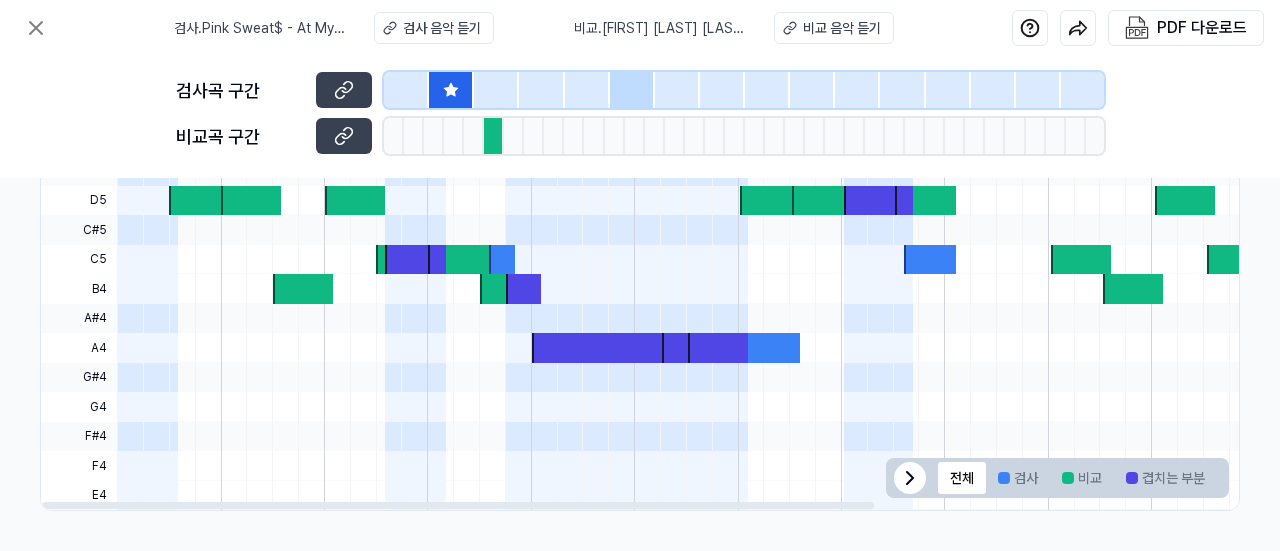 click 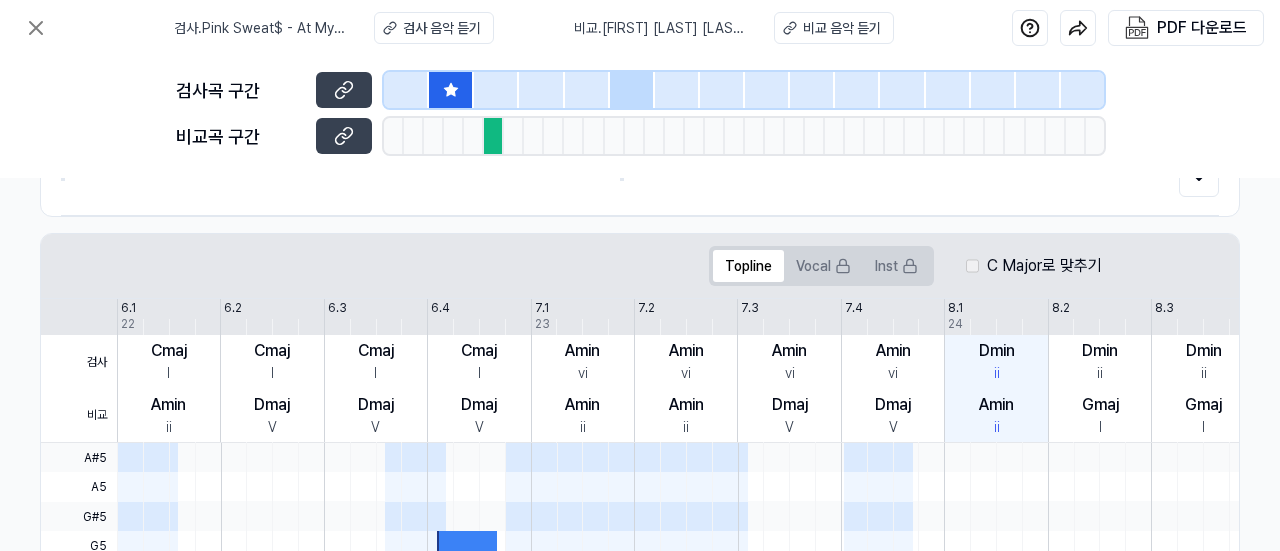 scroll, scrollTop: 0, scrollLeft: 340, axis: horizontal 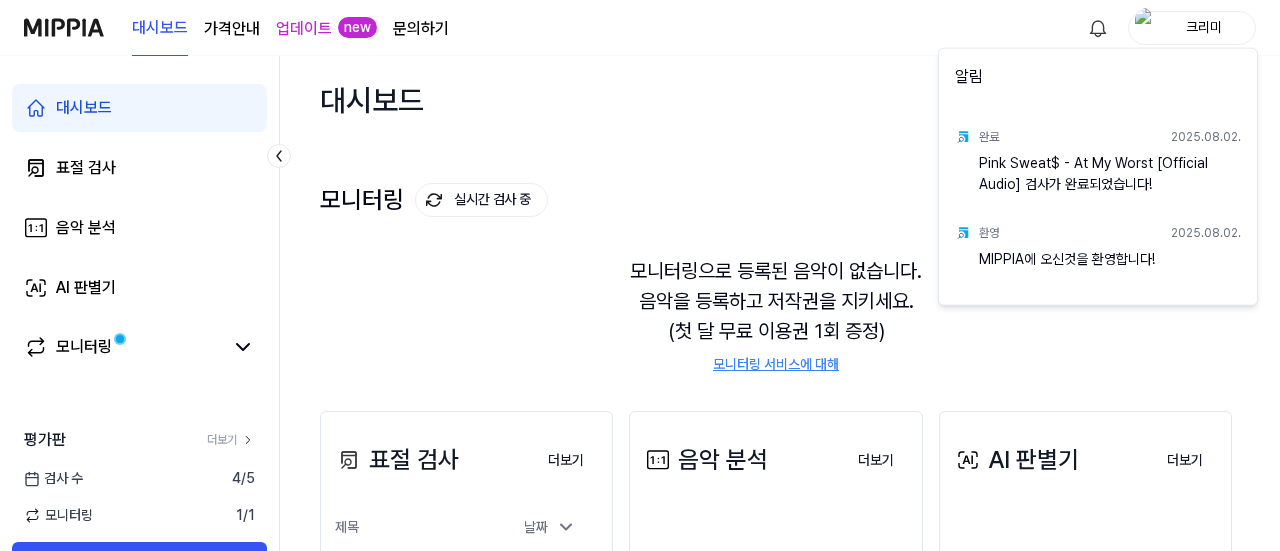 click on "대시보드 가격안내 업데이트 new 문의하기 크리미 대시보드 표절 검사 음악 분석 AI 판별기 모니터링 평가판 더보기 검사 수 4  /  5 모니터링 1  /  1 구독하기 대시보드 검사 시작하기 모니터링 실시간 검사 중 더보기 모니터링 모니터링으로 등록된 음악이 없습니다.
음악을 등록하고 저작권을 지키세요.
(첫 달 무료 이용권 1회 증정) 모니터링 서비스에 대해 표절 검사 더보기 표절 검사 제목 날짜 Pink Sweat$ - At My Worst [Official Audio] 이동하기 [DATE]. 더보기 음악 분석 더보기 음악 분석 검사 결과가 없습니다.
앨범 발매 전 표절 검사 해보세요. 음악 분석 더보기 AI 판별기 더보기 AI 판별기 등록된 음악이 없습니다.
음악을 등록하고 새로운 검사 결과를 받아보세요. AI 판별기 더보기 알림 완료 [DATE]. Pink Sweat$ - At My Worst [Official Audio] 검사가 완료되었습니다! 환영 [DATE]." at bounding box center [640, 275] 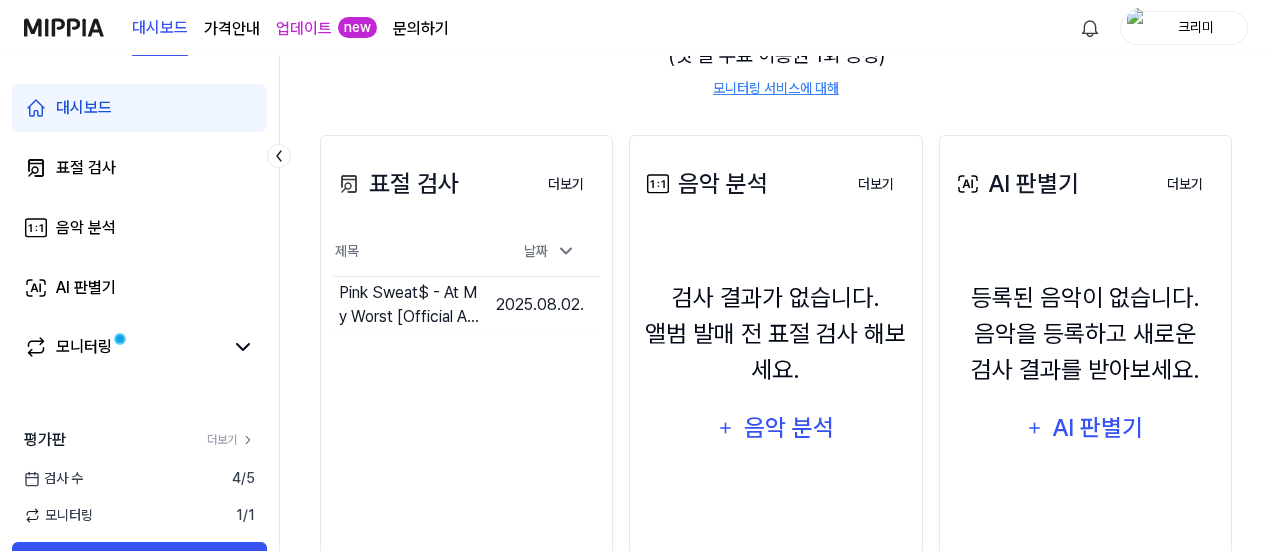 scroll, scrollTop: 300, scrollLeft: 0, axis: vertical 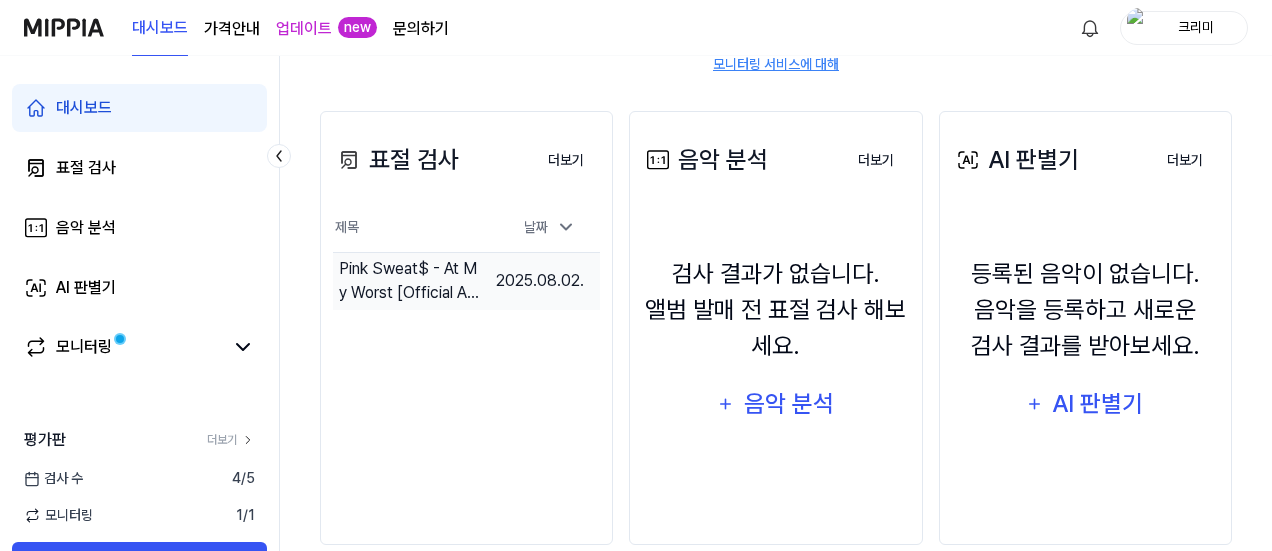 click on "Pink Sweat$ - At My Worst [Official Audio]" at bounding box center (409, 281) 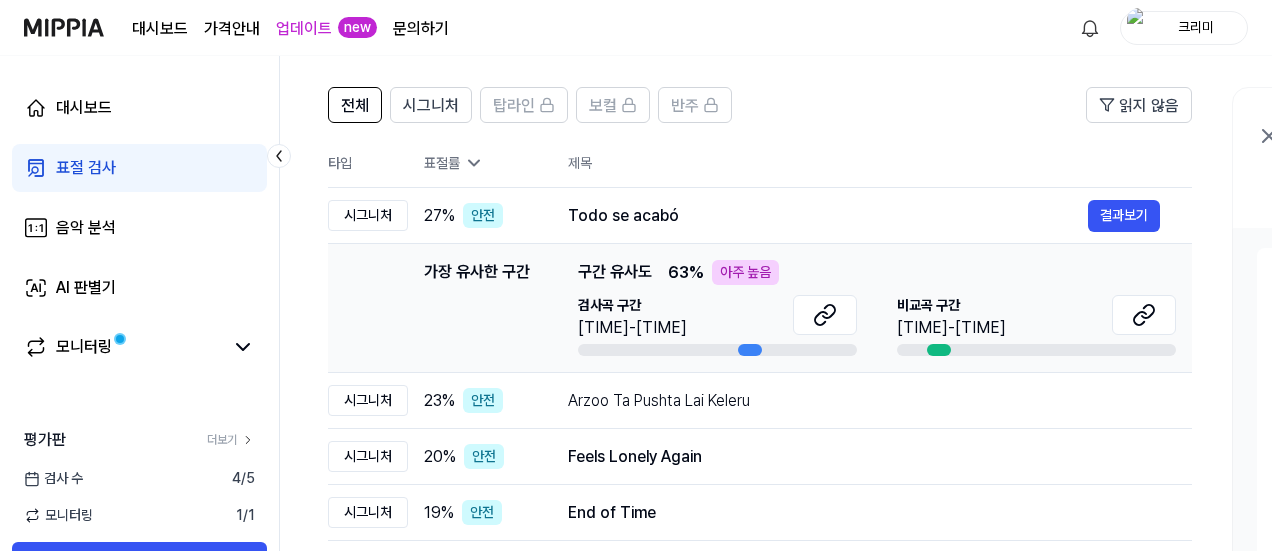 scroll, scrollTop: 200, scrollLeft: 0, axis: vertical 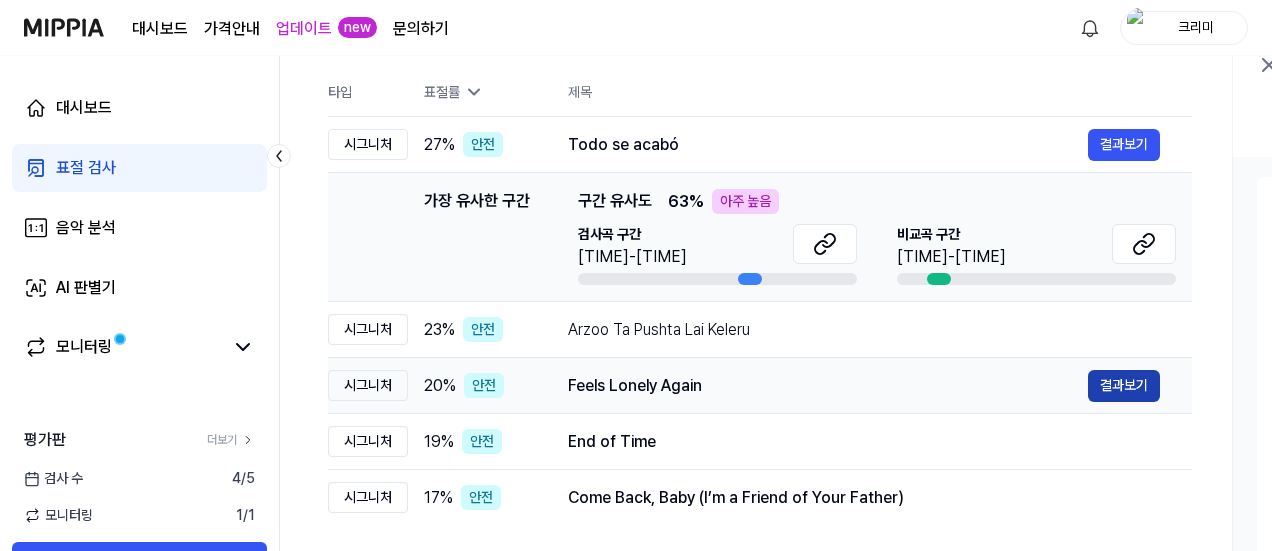 click on "결과보기" at bounding box center (1124, 386) 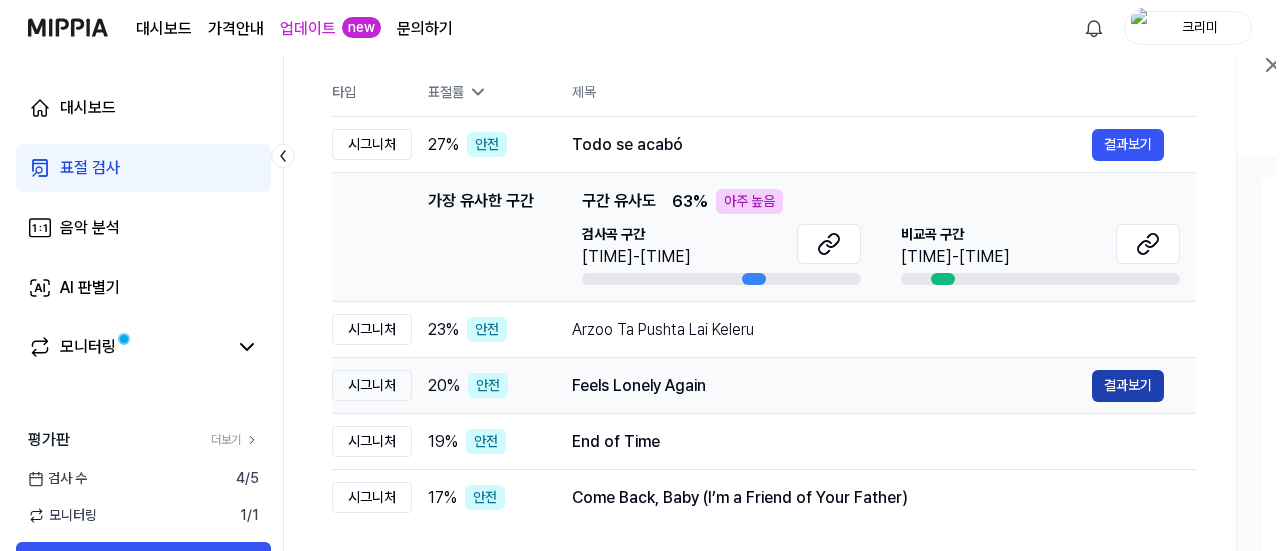 scroll, scrollTop: 0, scrollLeft: 0, axis: both 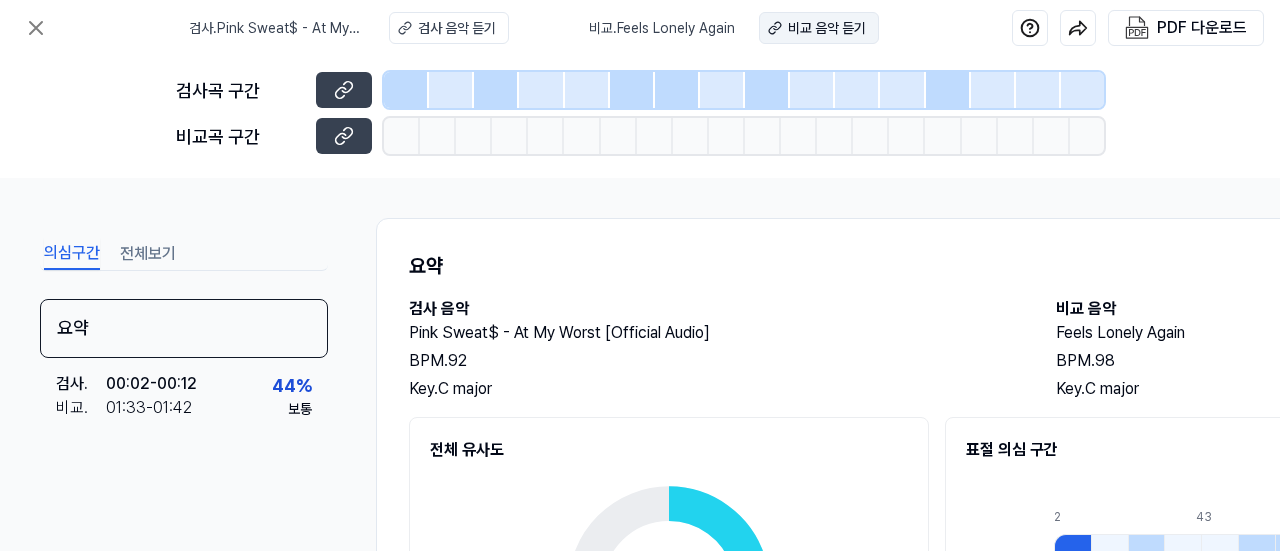 click on "비교 음악 듣기" at bounding box center [827, 28] 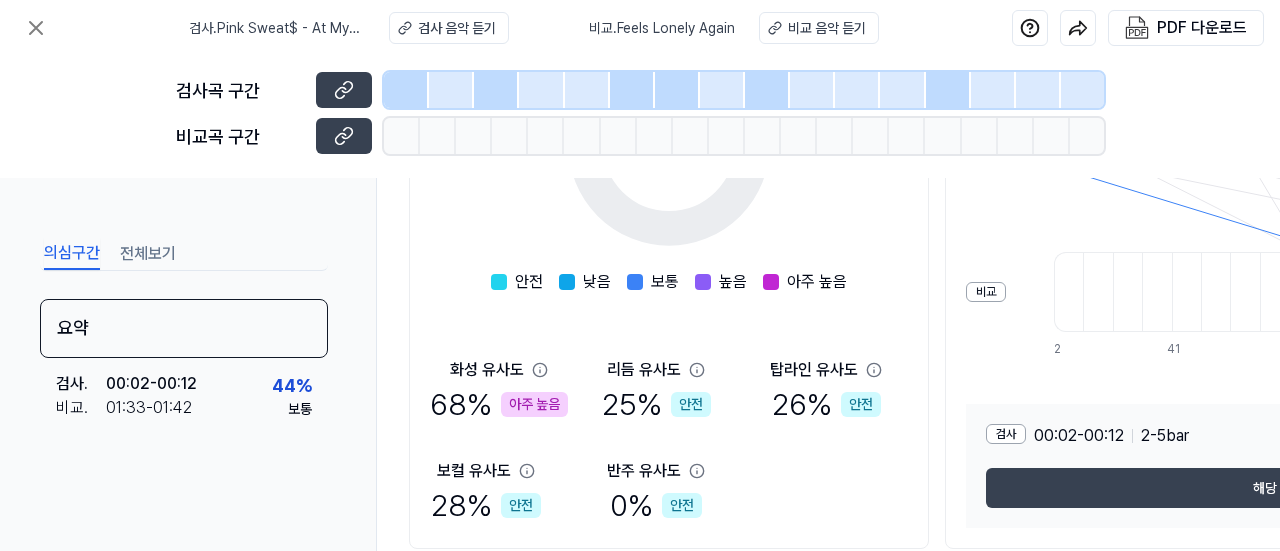 scroll, scrollTop: 521, scrollLeft: 0, axis: vertical 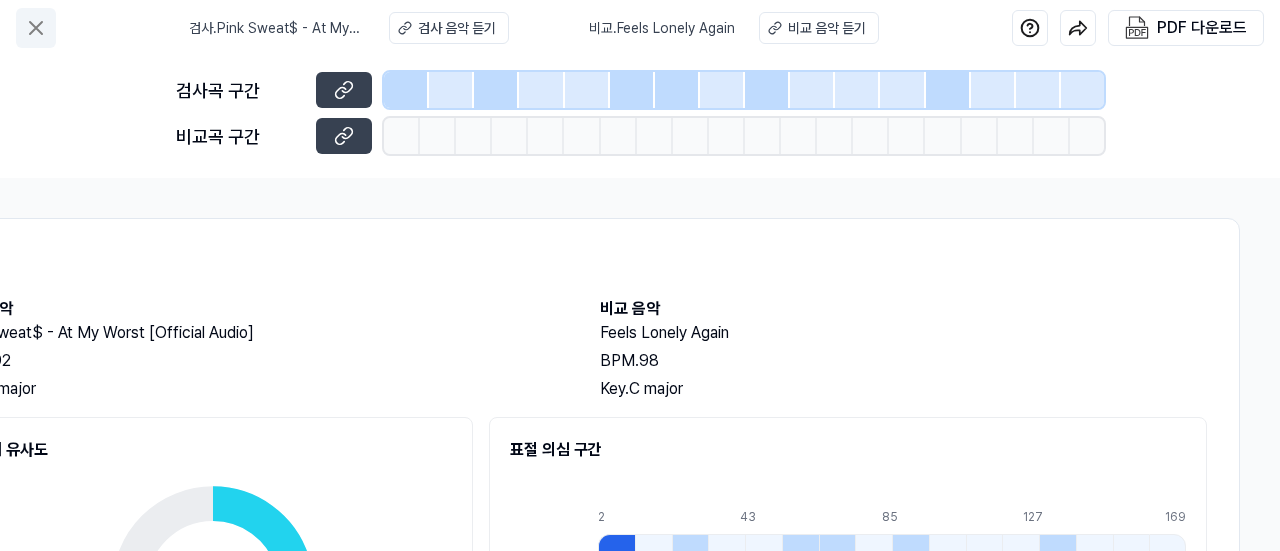 click 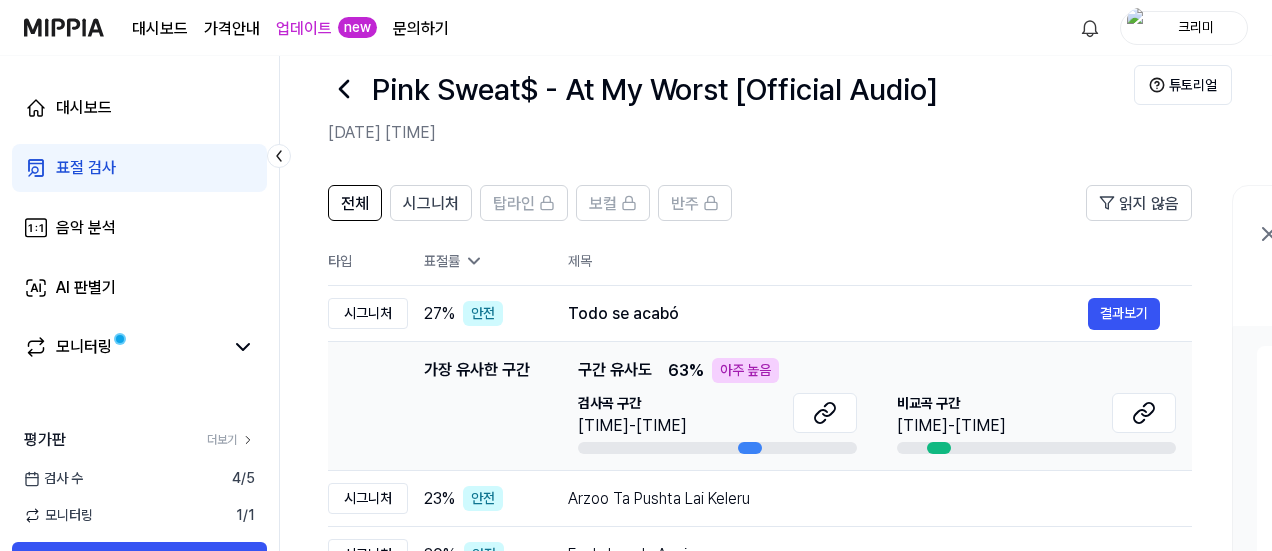 scroll, scrollTop: 0, scrollLeft: 0, axis: both 